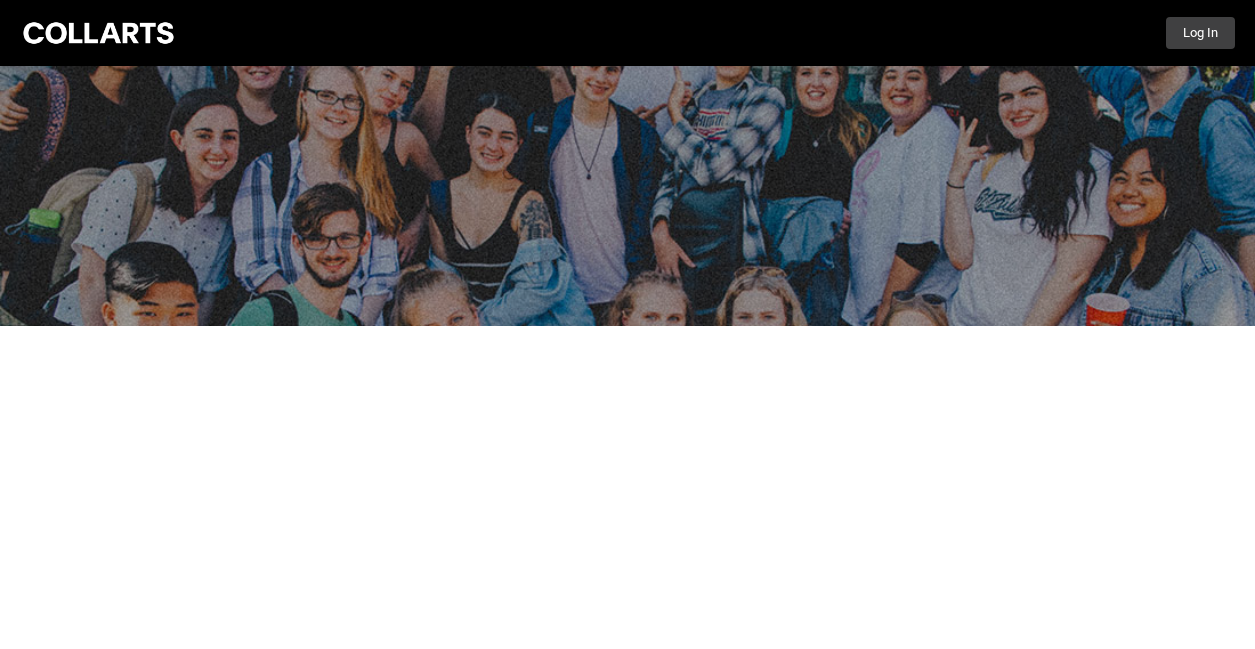 scroll, scrollTop: 0, scrollLeft: 0, axis: both 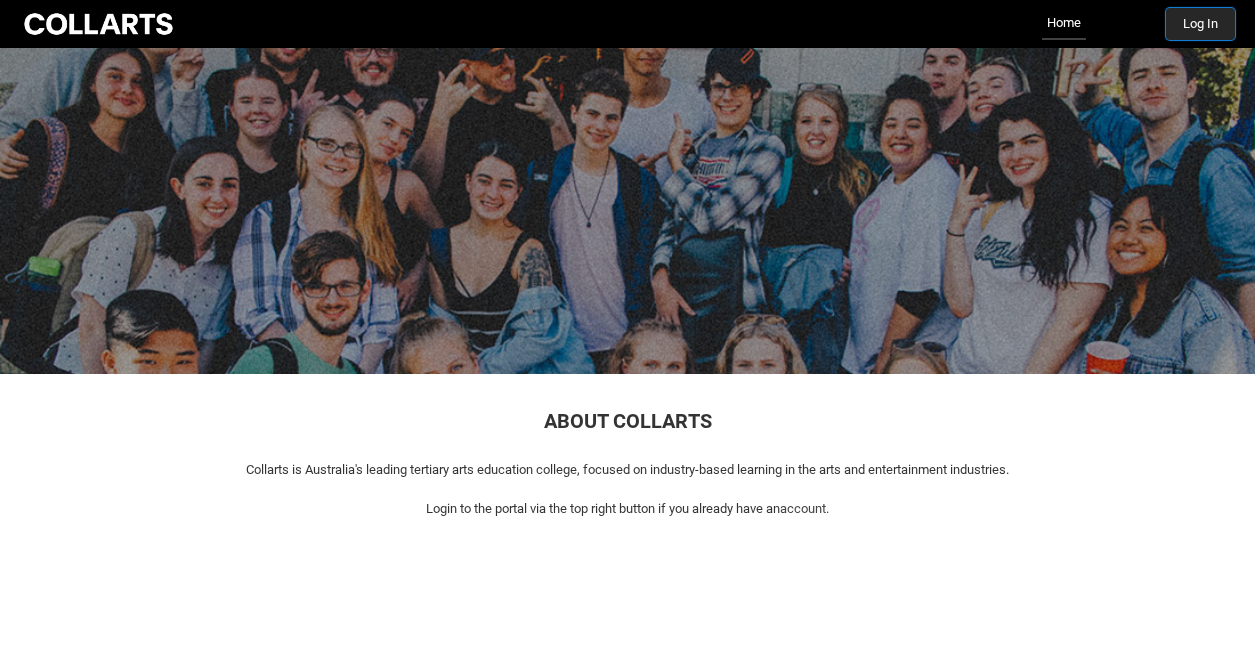 click on "Log In" at bounding box center [1200, 24] 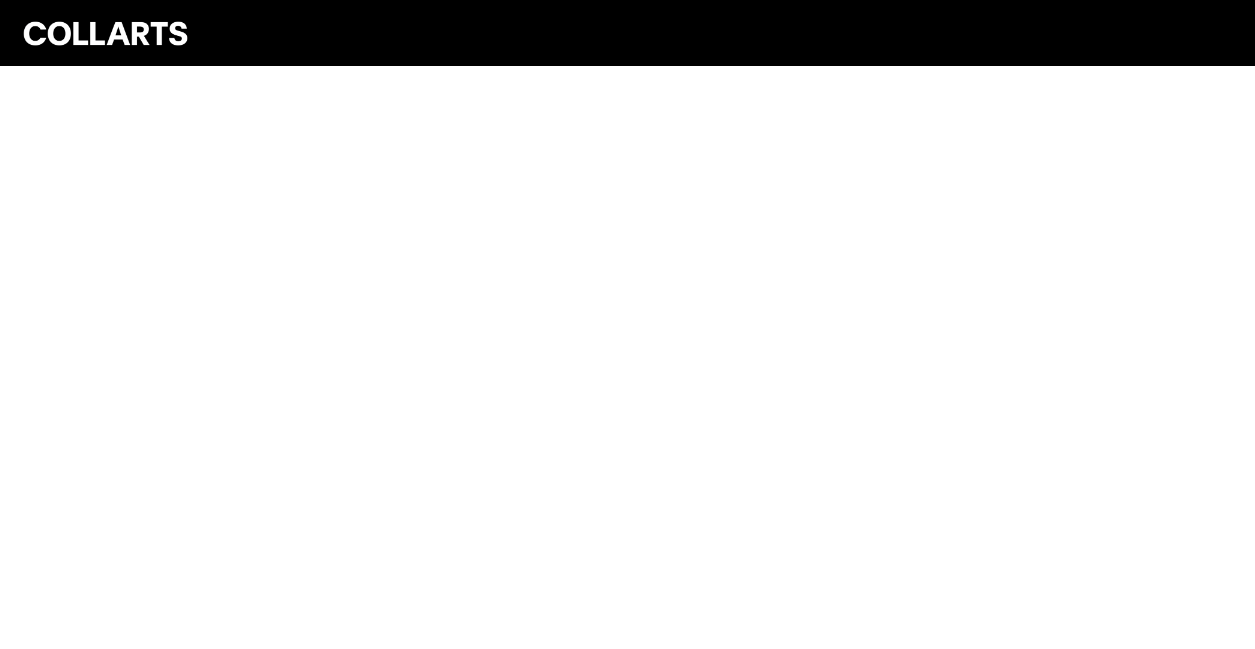 scroll, scrollTop: 0, scrollLeft: 0, axis: both 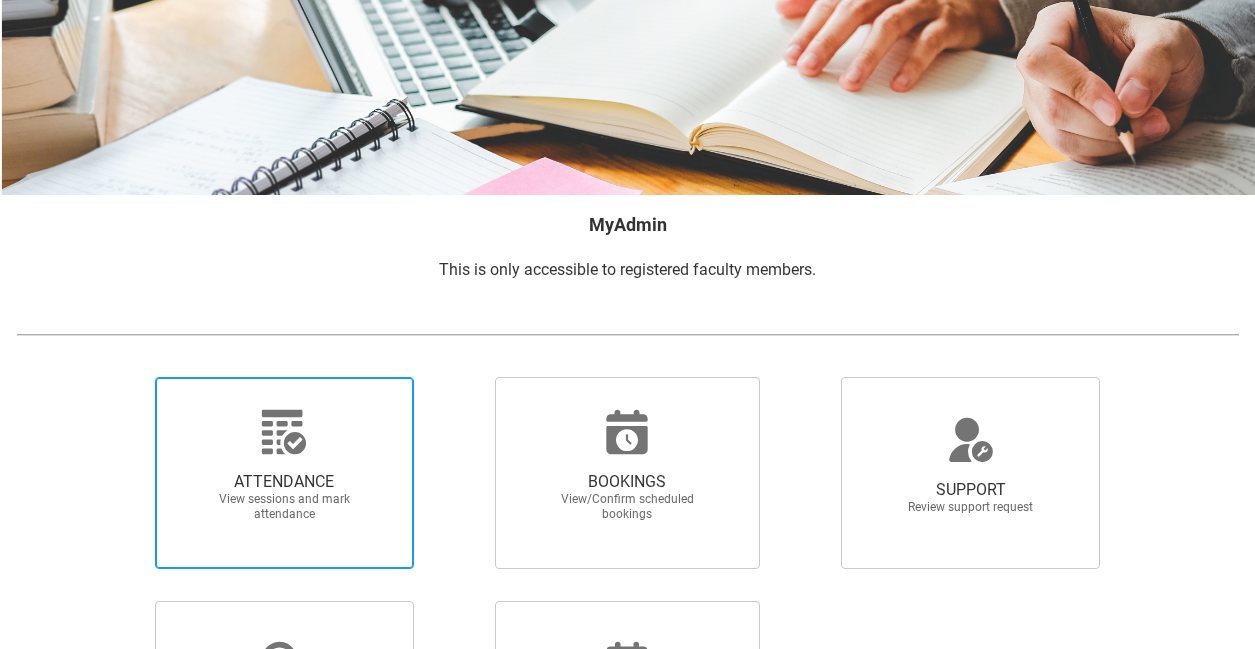 click at bounding box center [284, 432] 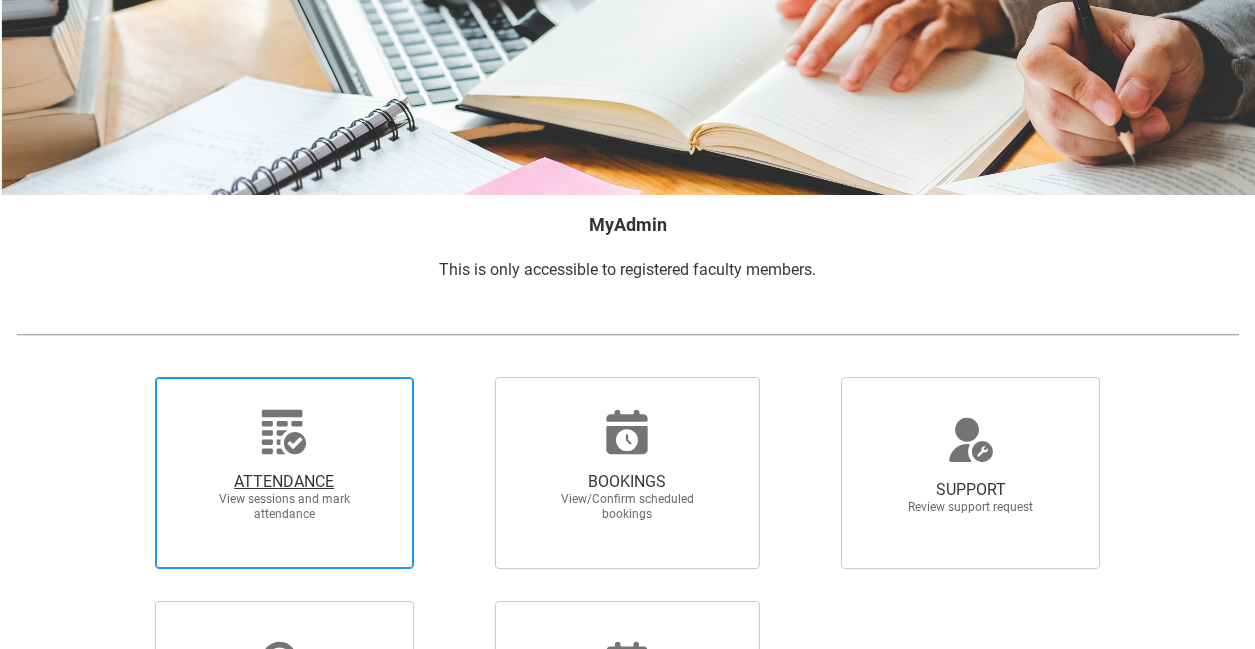 radio on "true" 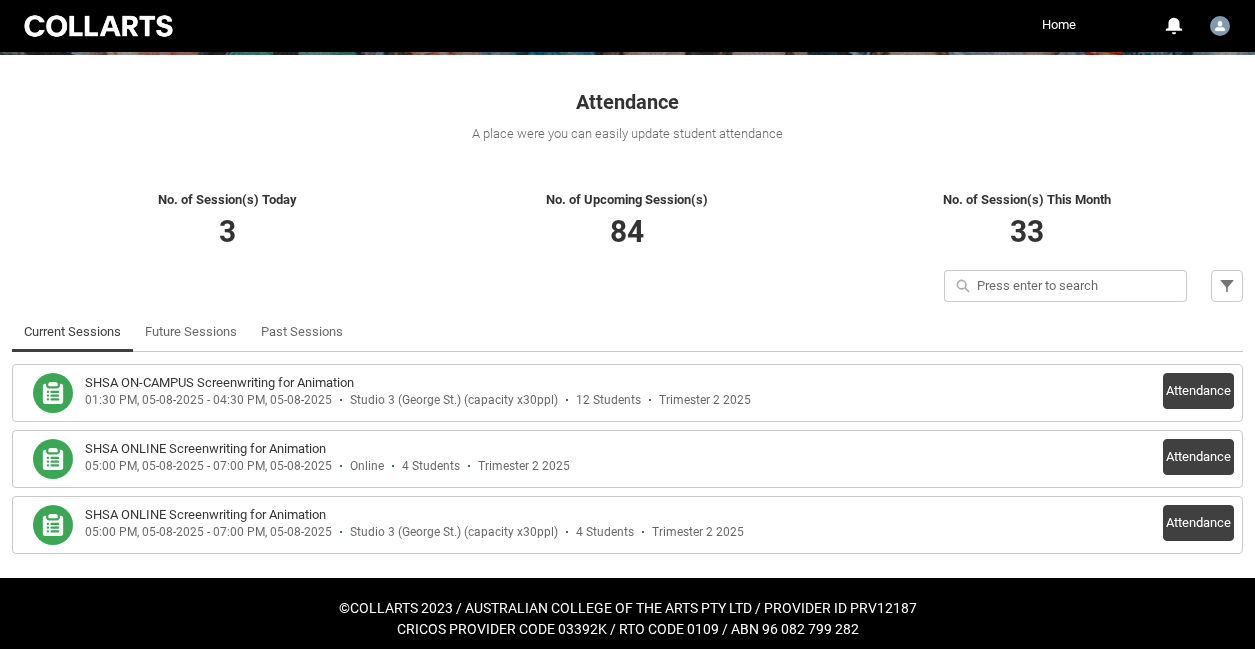 scroll, scrollTop: 329, scrollLeft: 0, axis: vertical 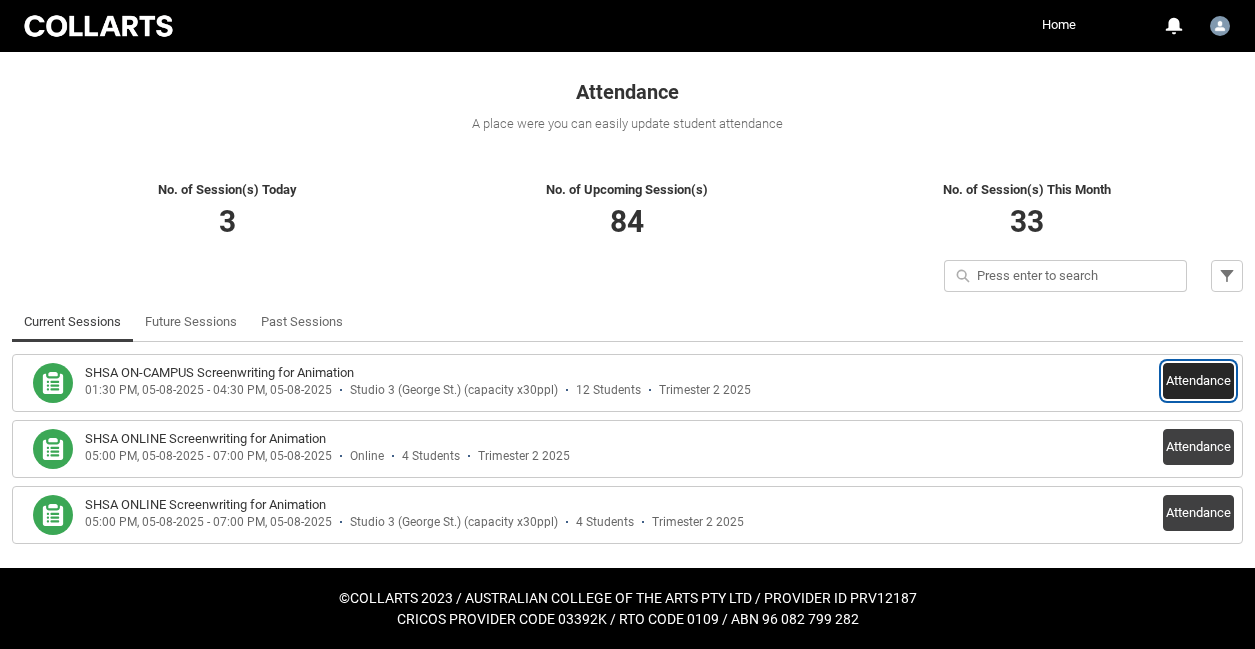 click on "Attendance" at bounding box center [1198, 381] 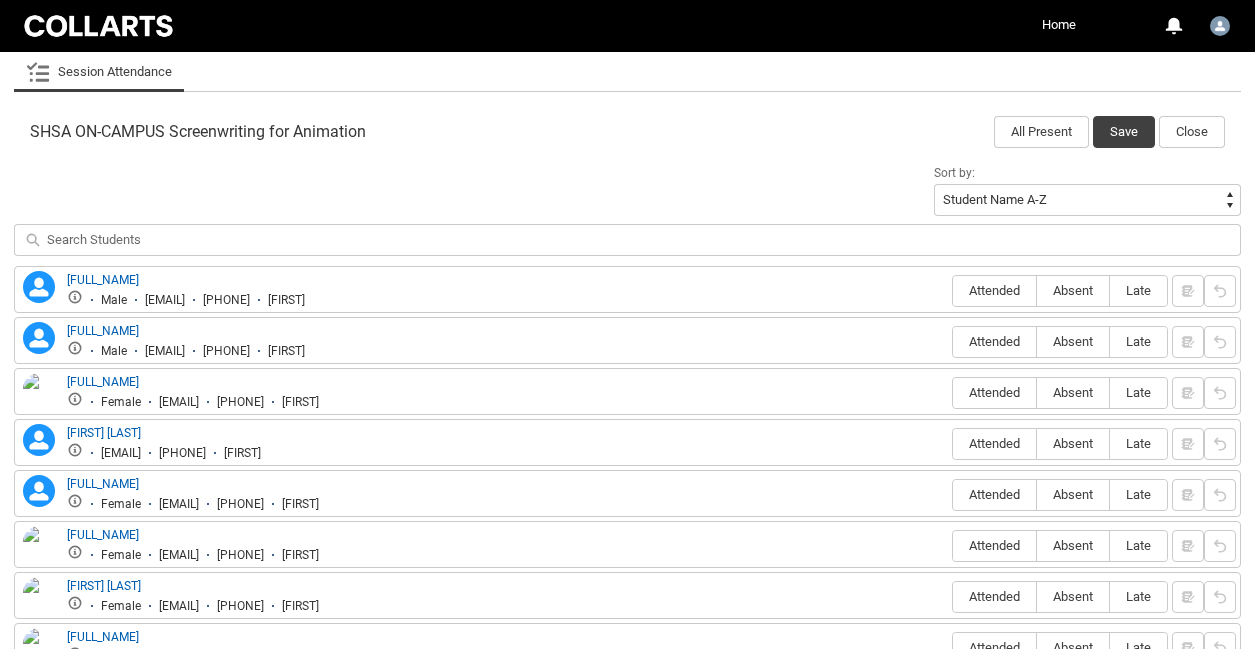 scroll, scrollTop: 601, scrollLeft: 0, axis: vertical 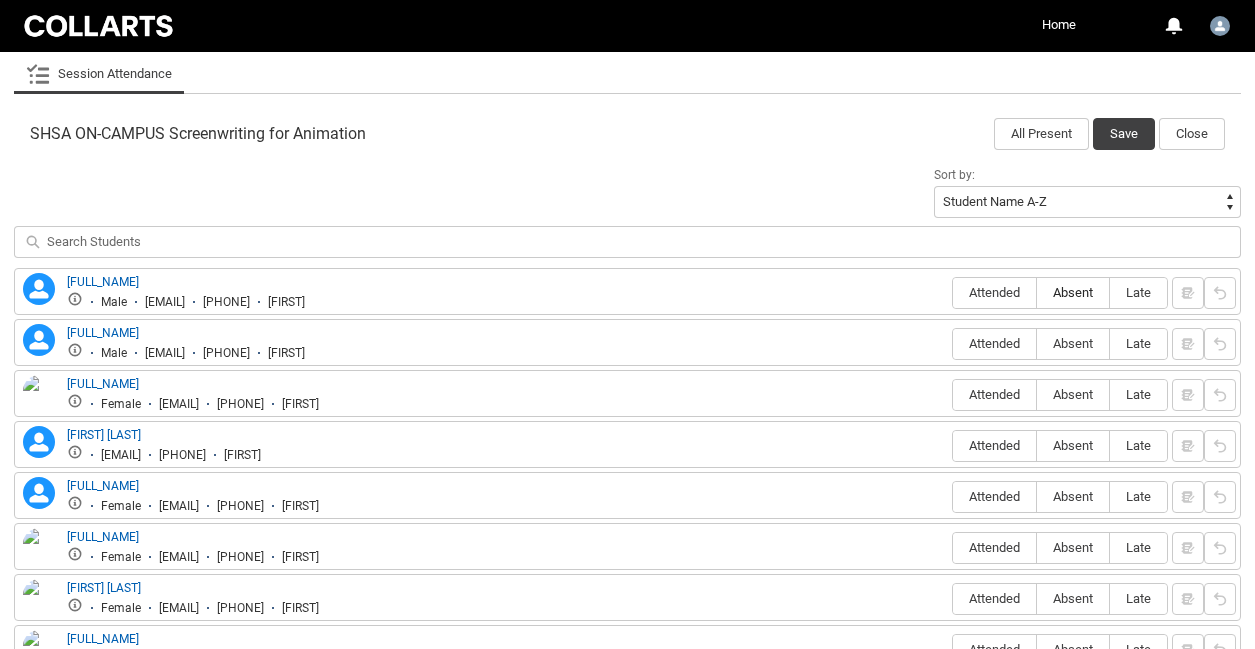 click on "Absent" at bounding box center [1073, 292] 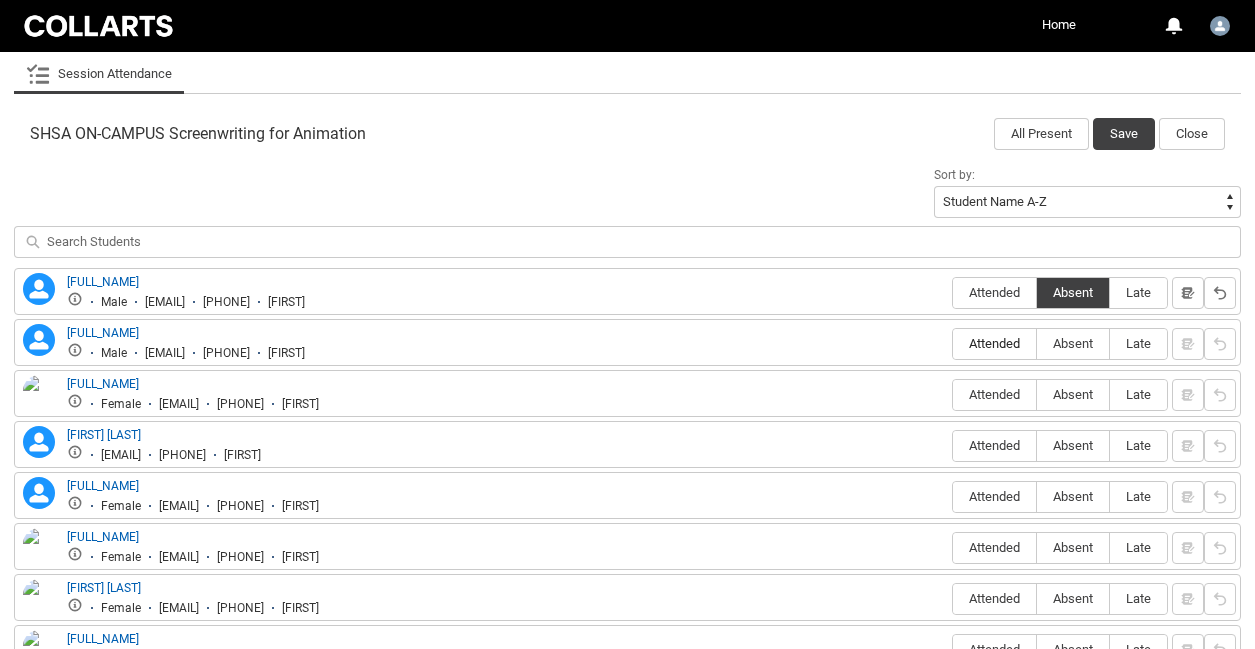 click on "Attended" at bounding box center [994, 343] 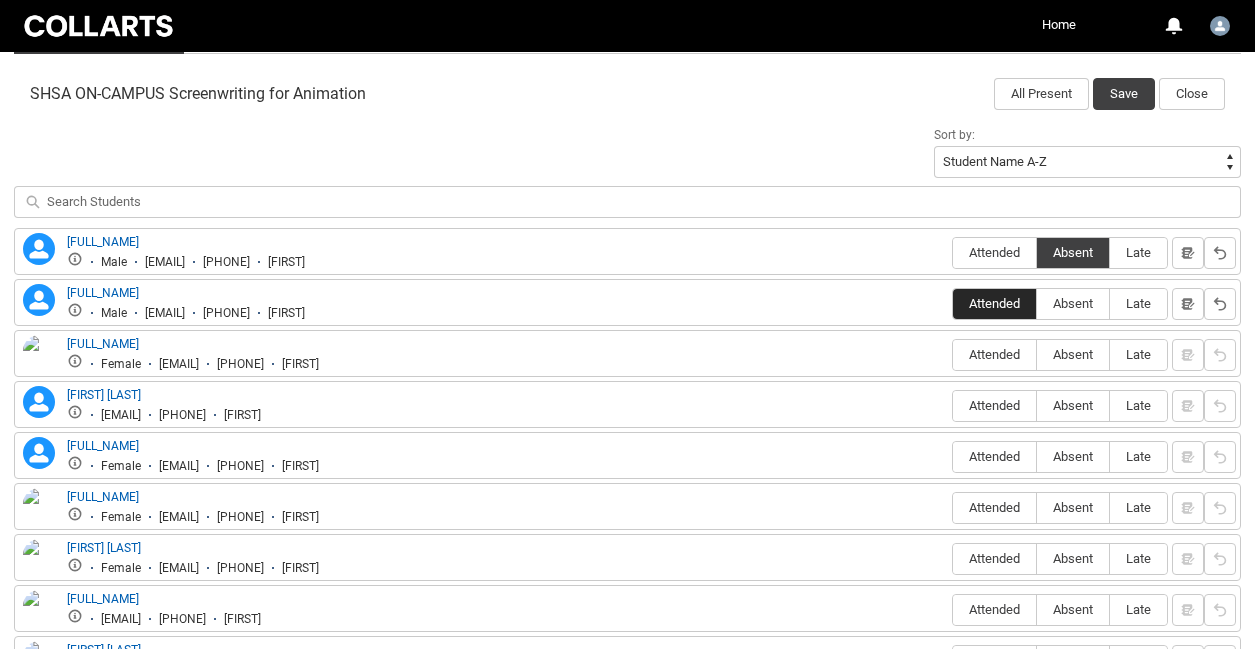 scroll, scrollTop: 648, scrollLeft: 0, axis: vertical 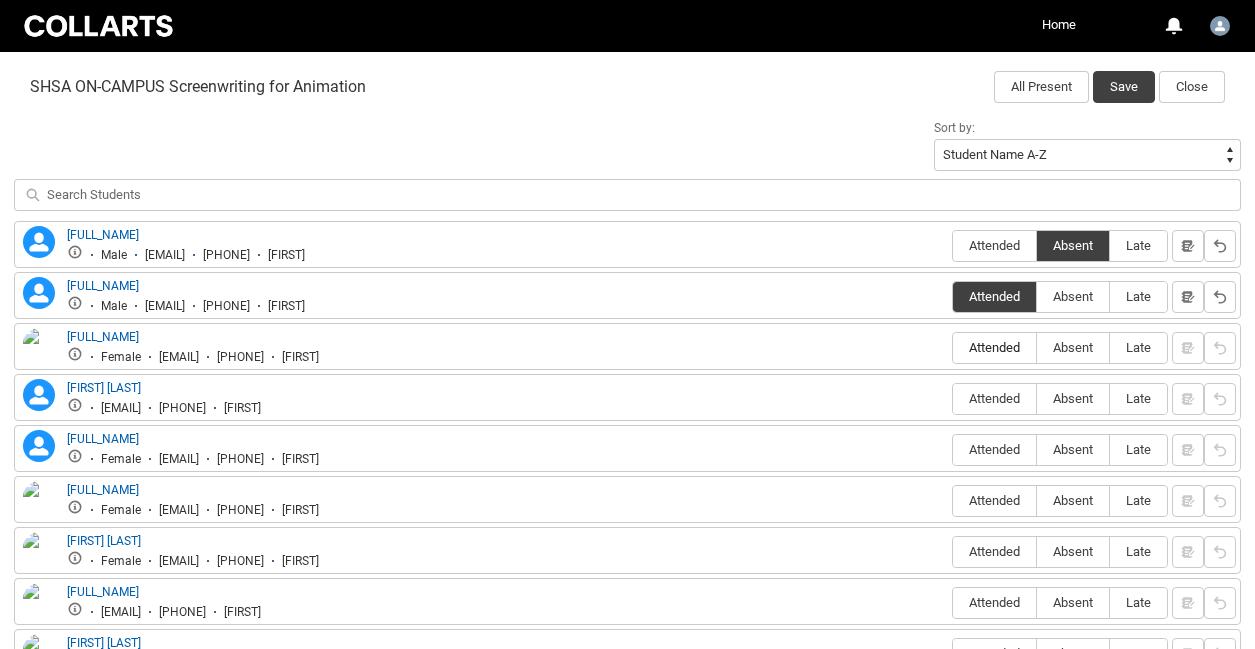 click on "Attended" at bounding box center [994, 347] 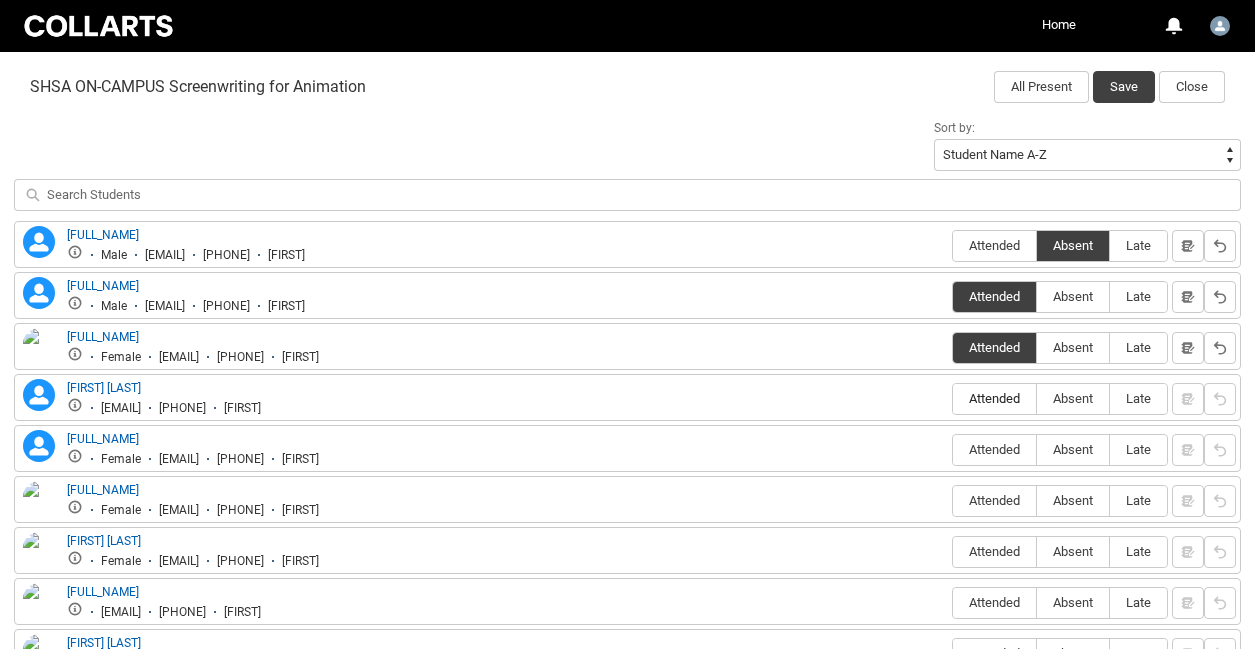 click on "Attended" at bounding box center [994, 398] 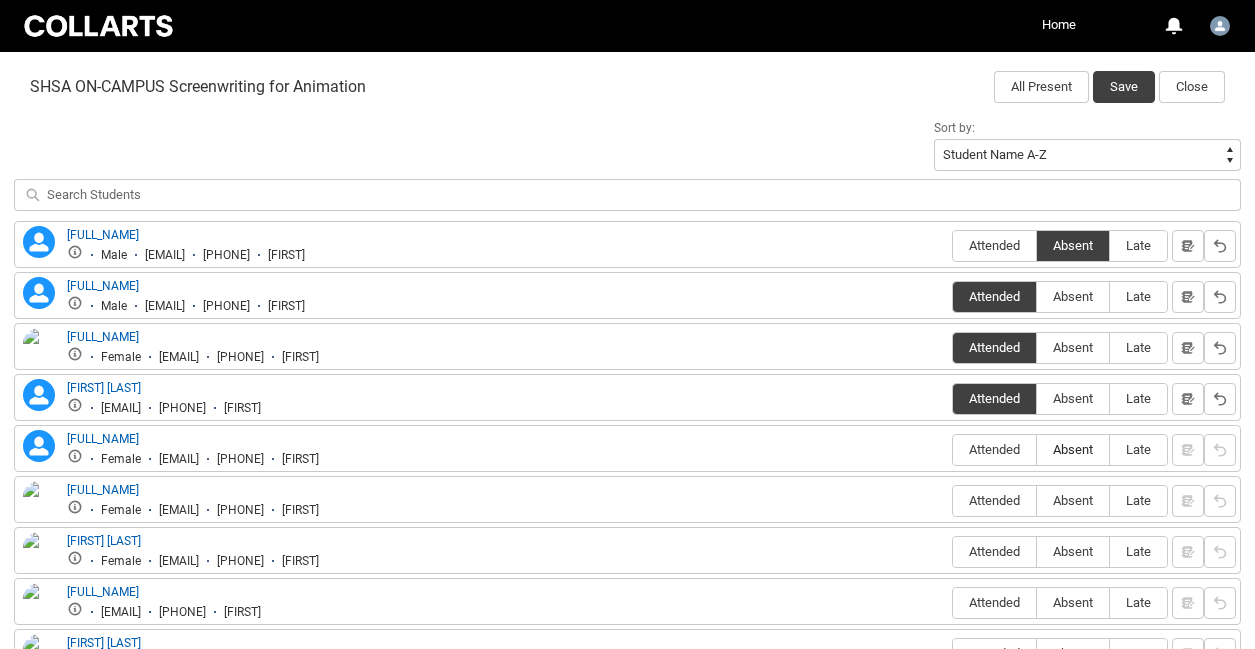 click on "Absent" at bounding box center (1073, 449) 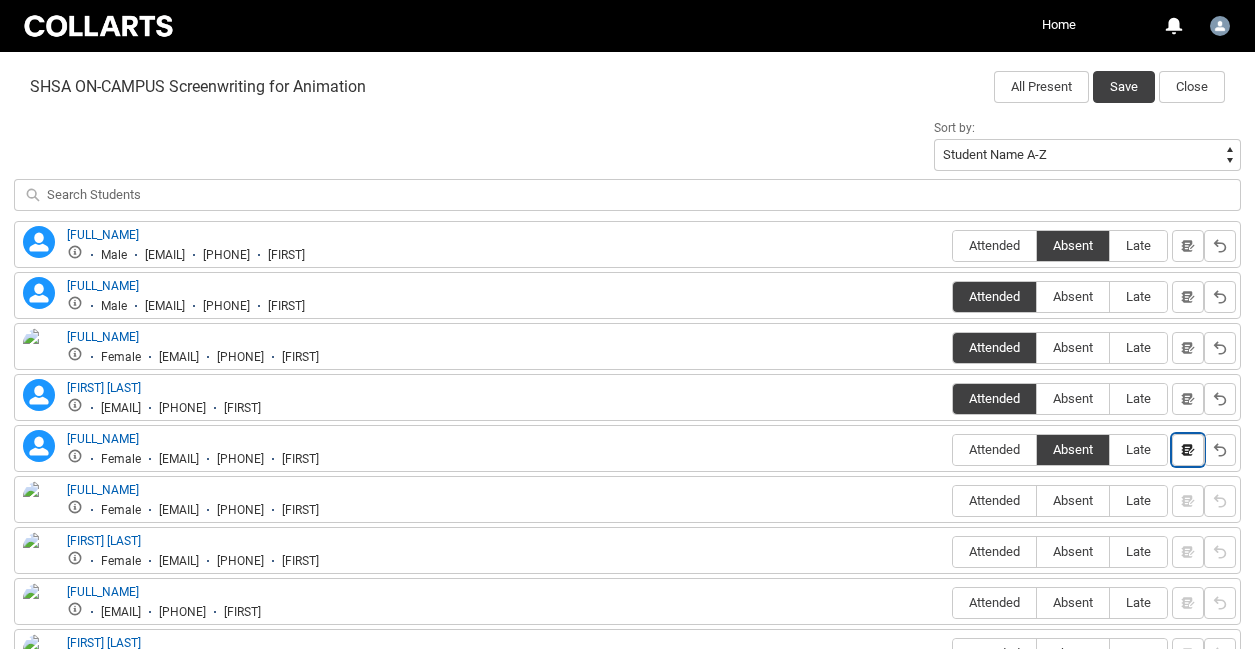 click 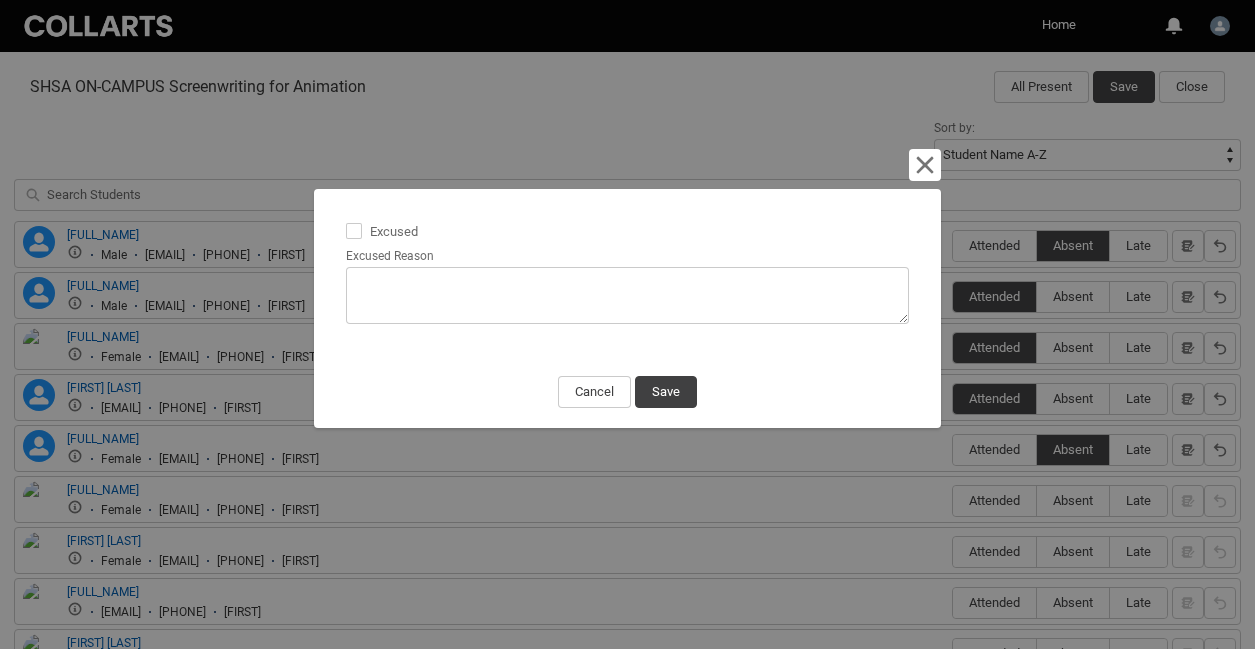 click at bounding box center [354, 231] 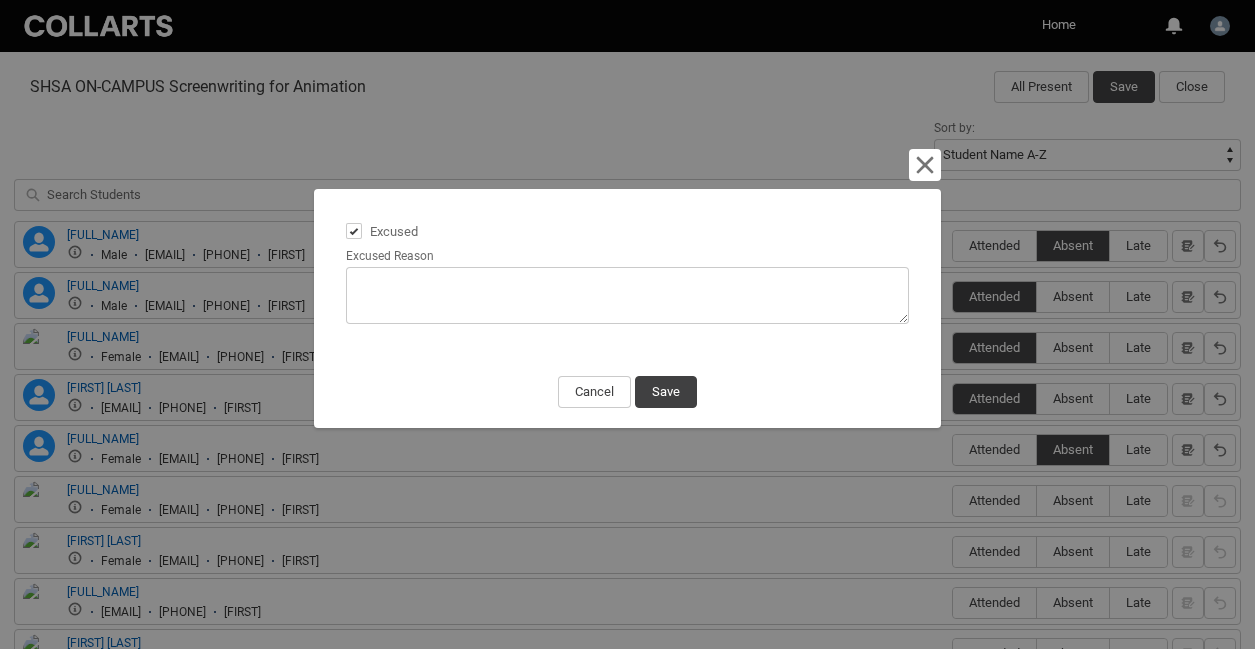 click on "Excused Reason" at bounding box center [628, 295] 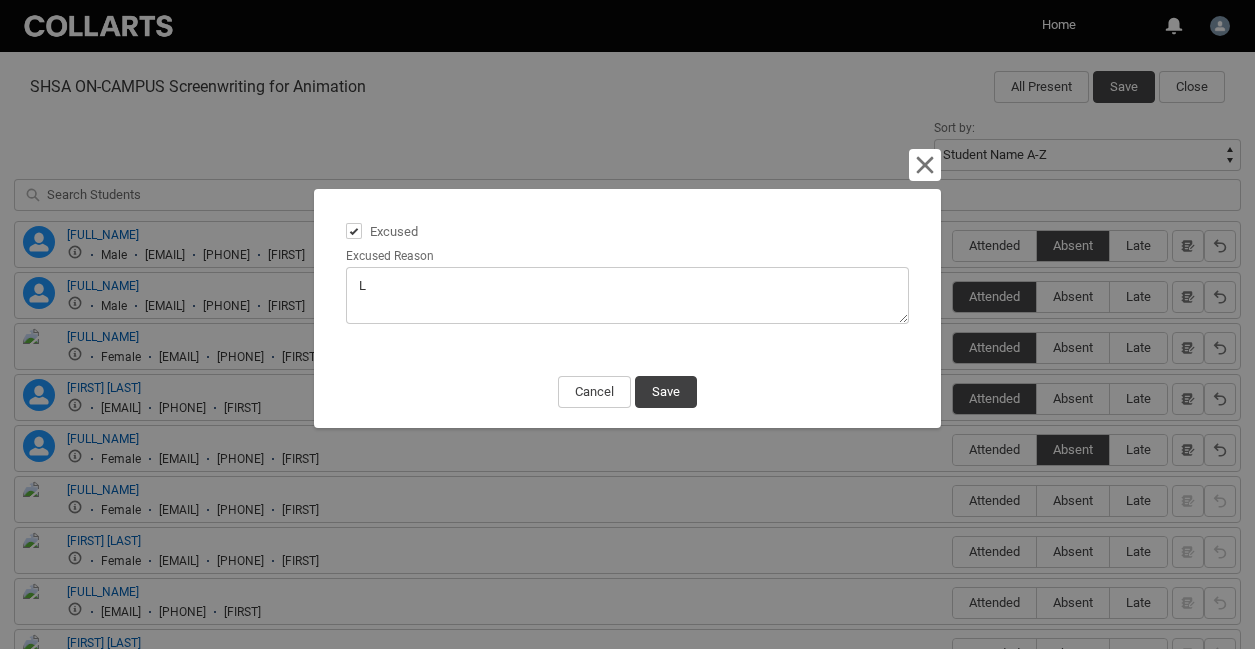 type on "Le" 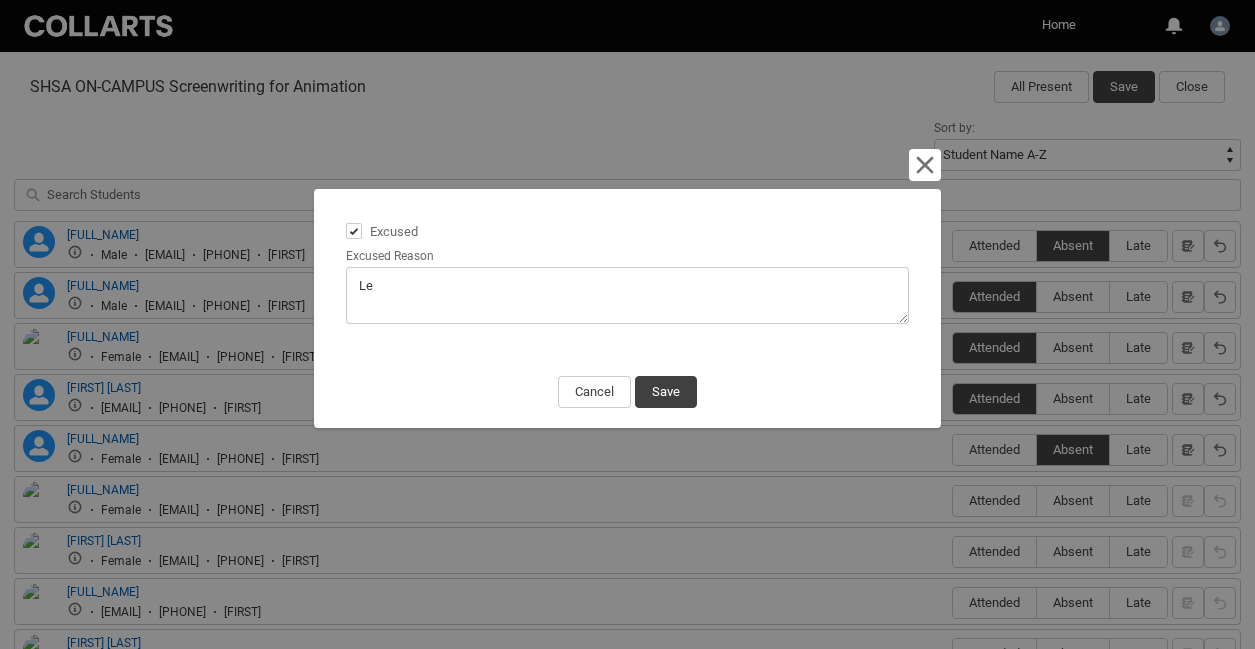 type on "Let" 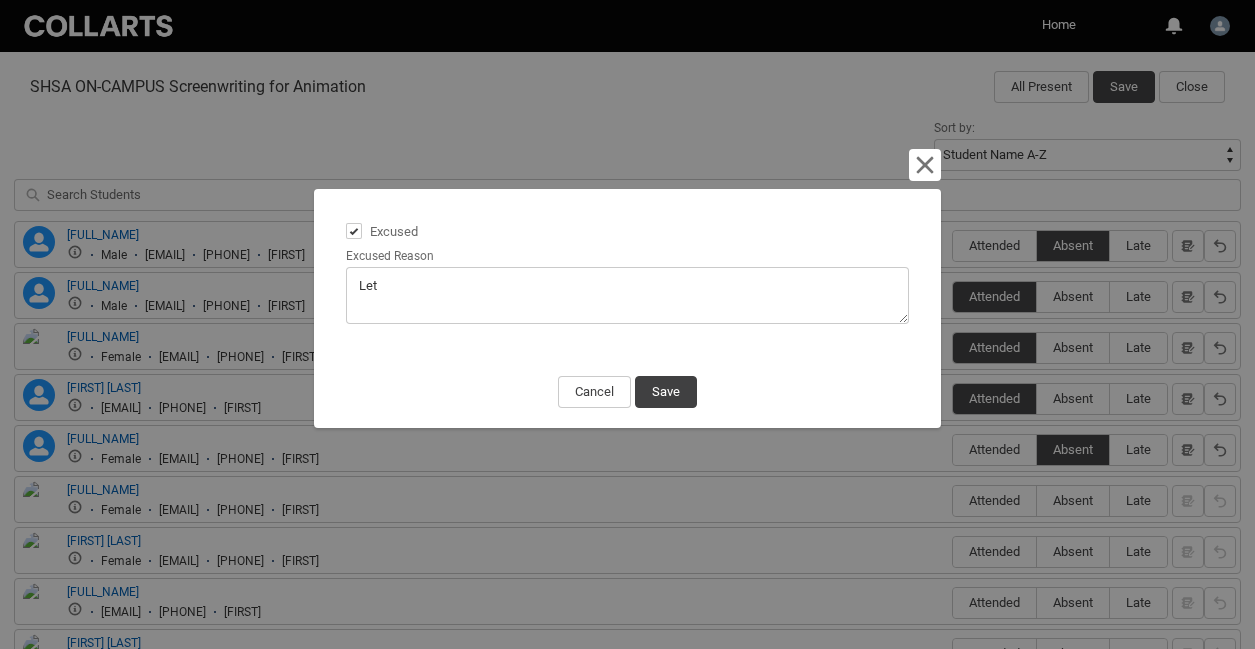 type on "Let" 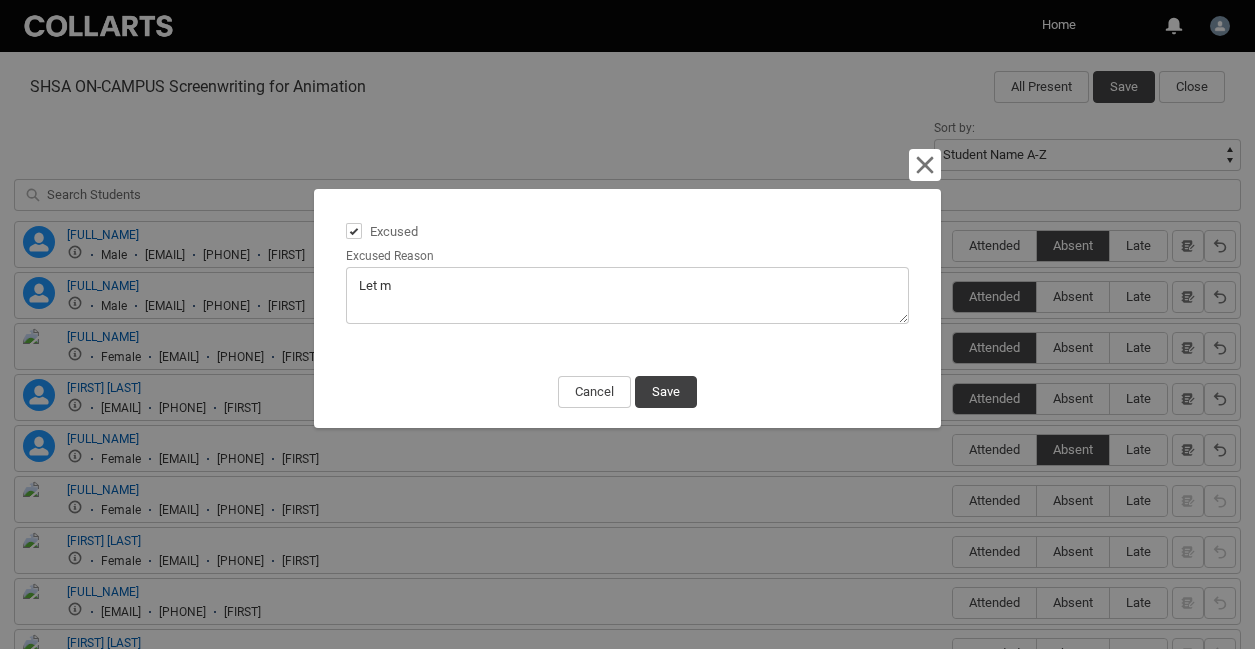type on "Let me" 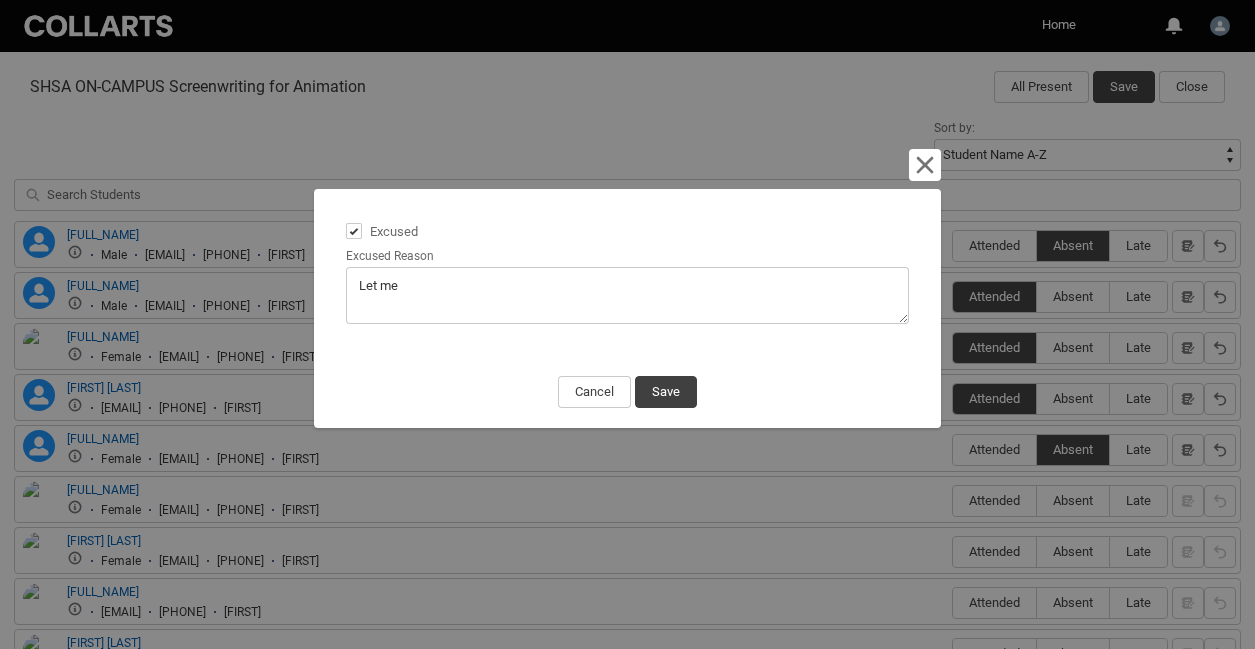 type on "Let me" 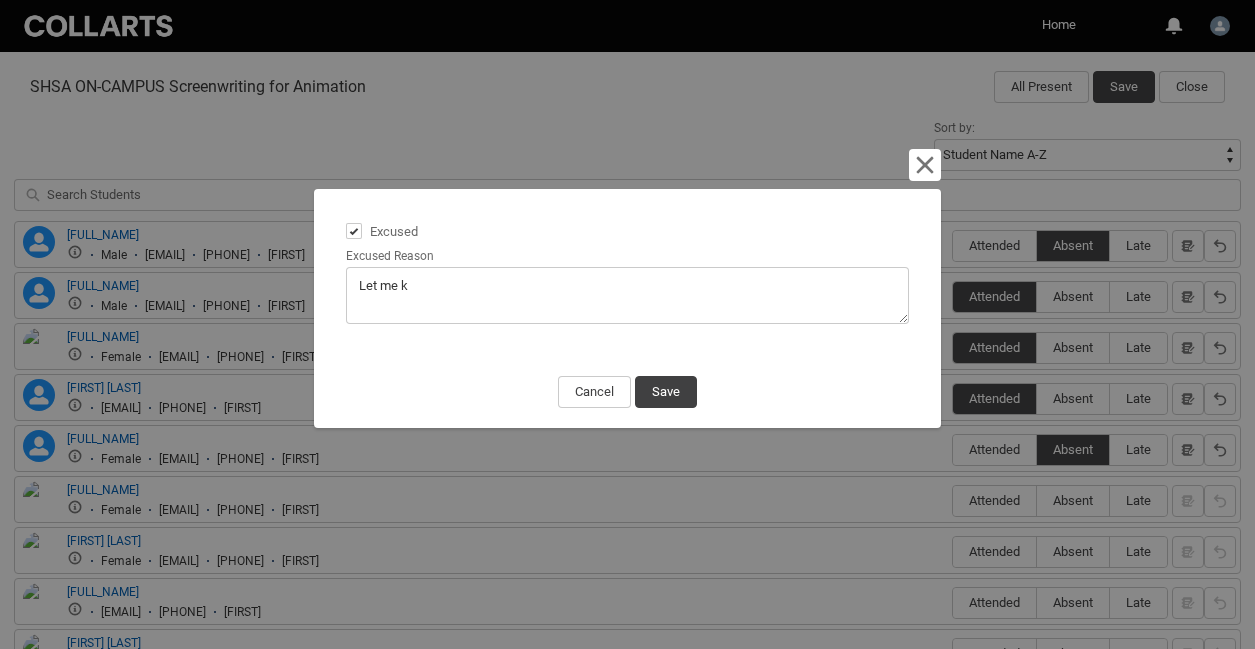 type on "Let me kn" 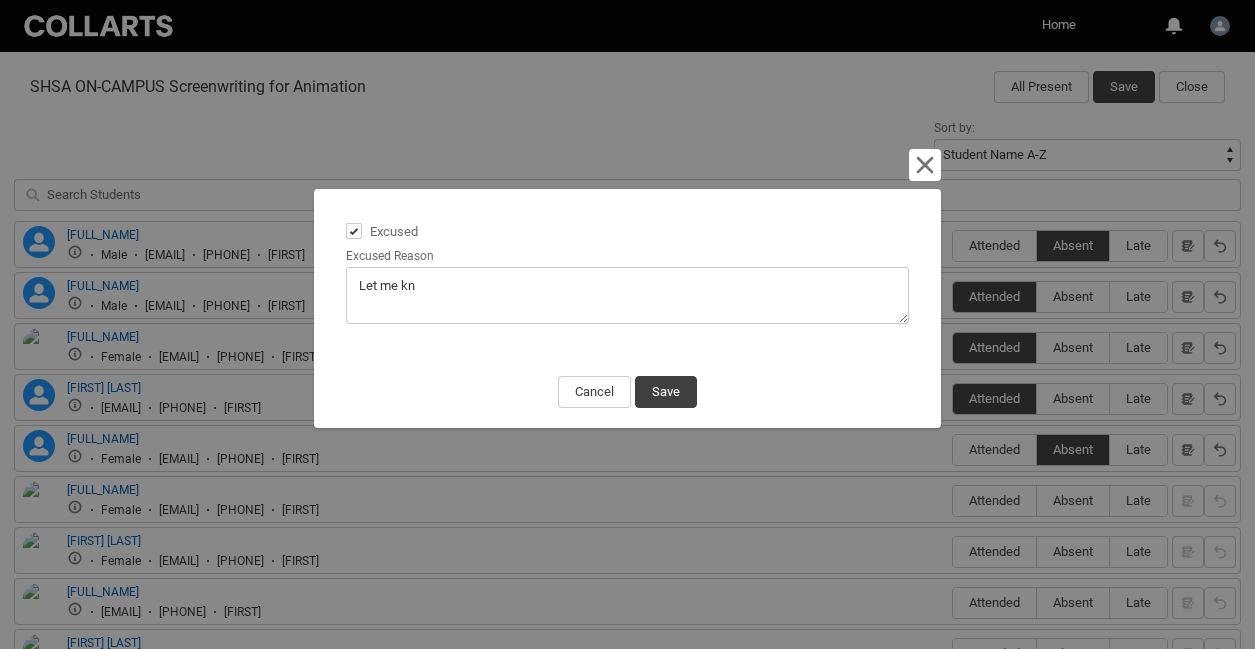 type on "Let me kno" 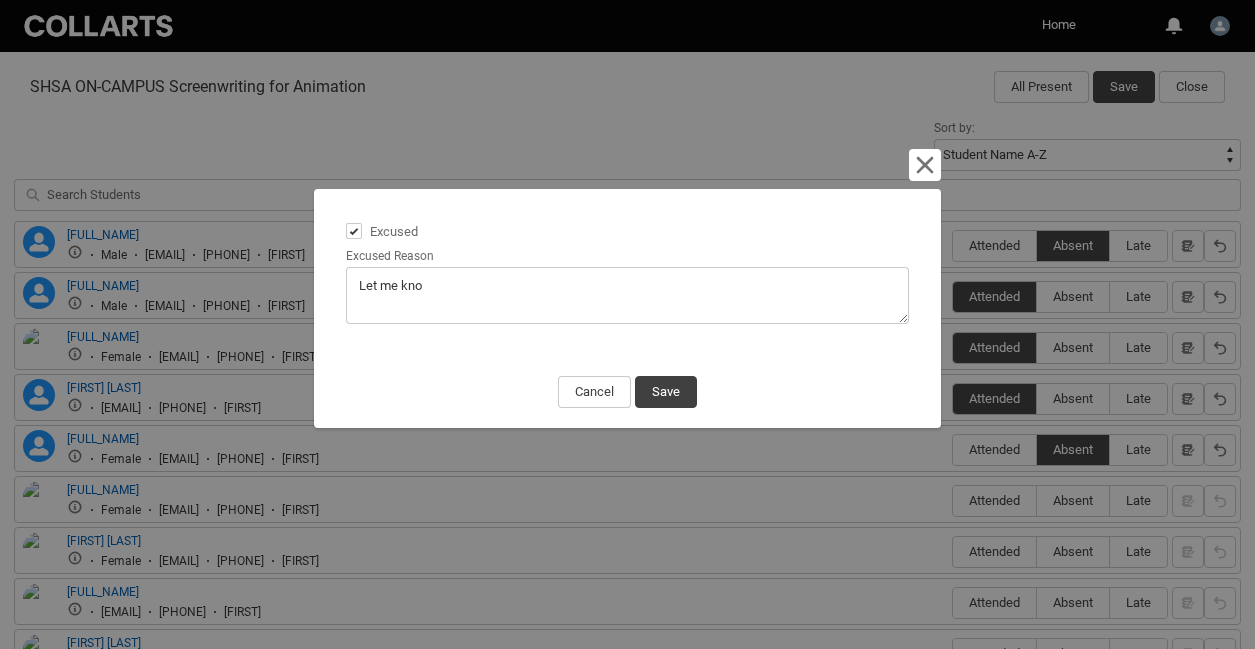 type on "Let me know" 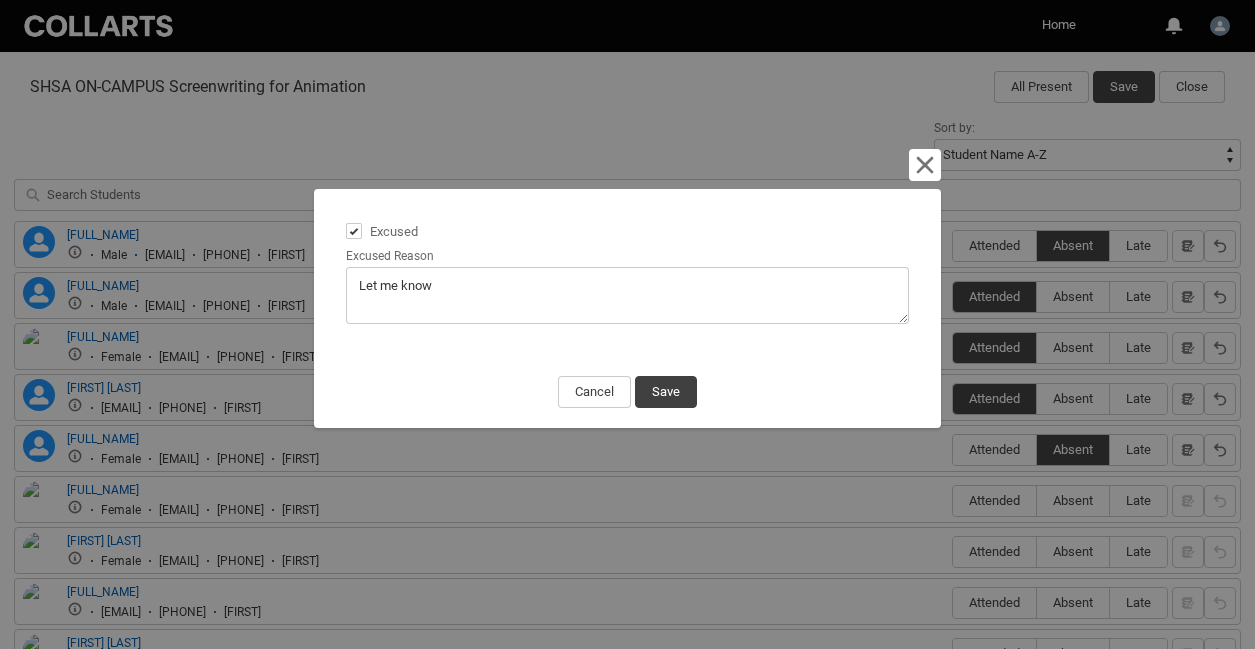 type on "Let me know" 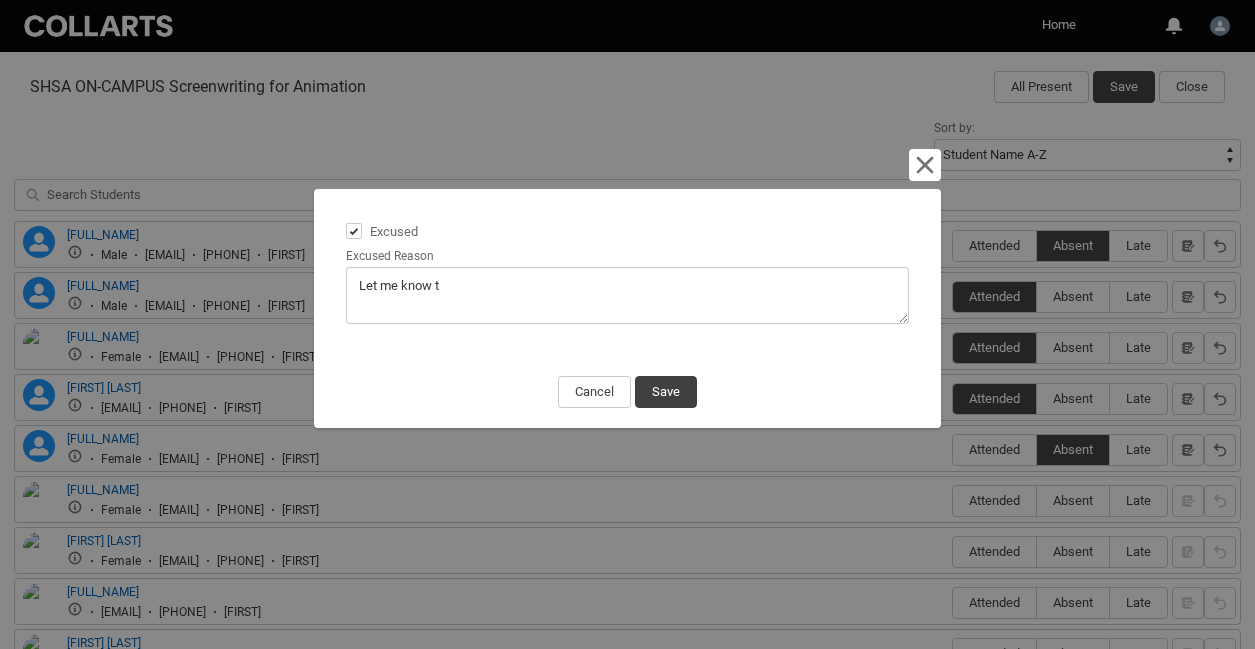 type on "Let me know th" 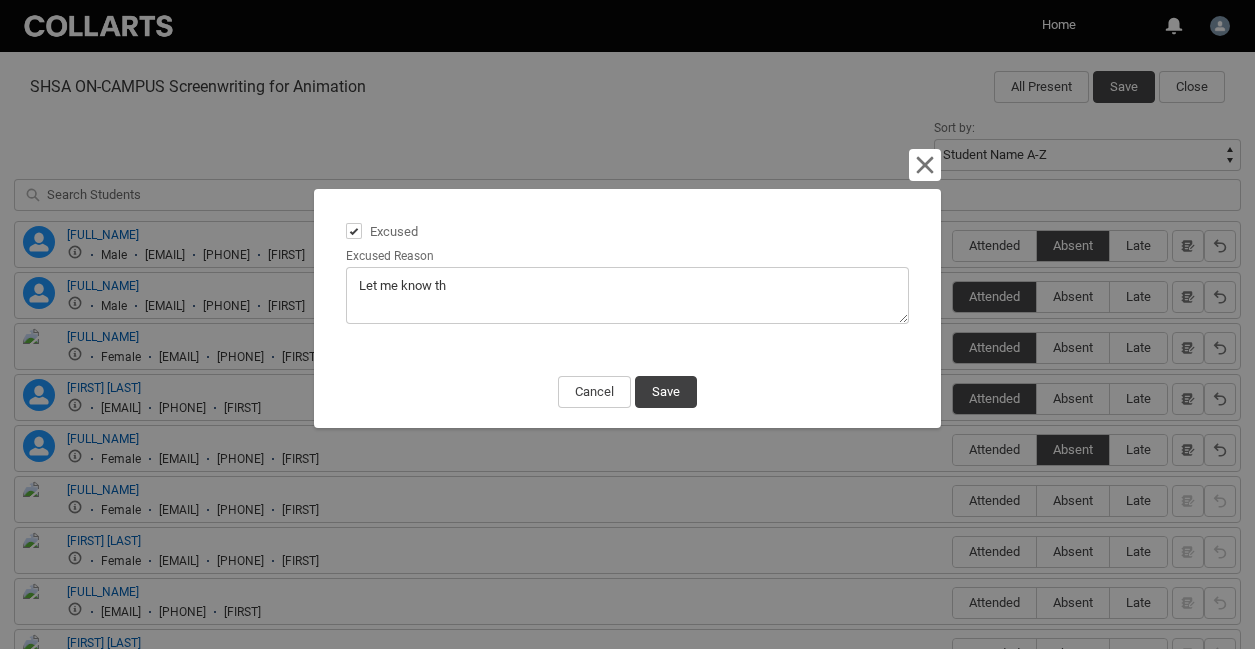 type on "Let me know the" 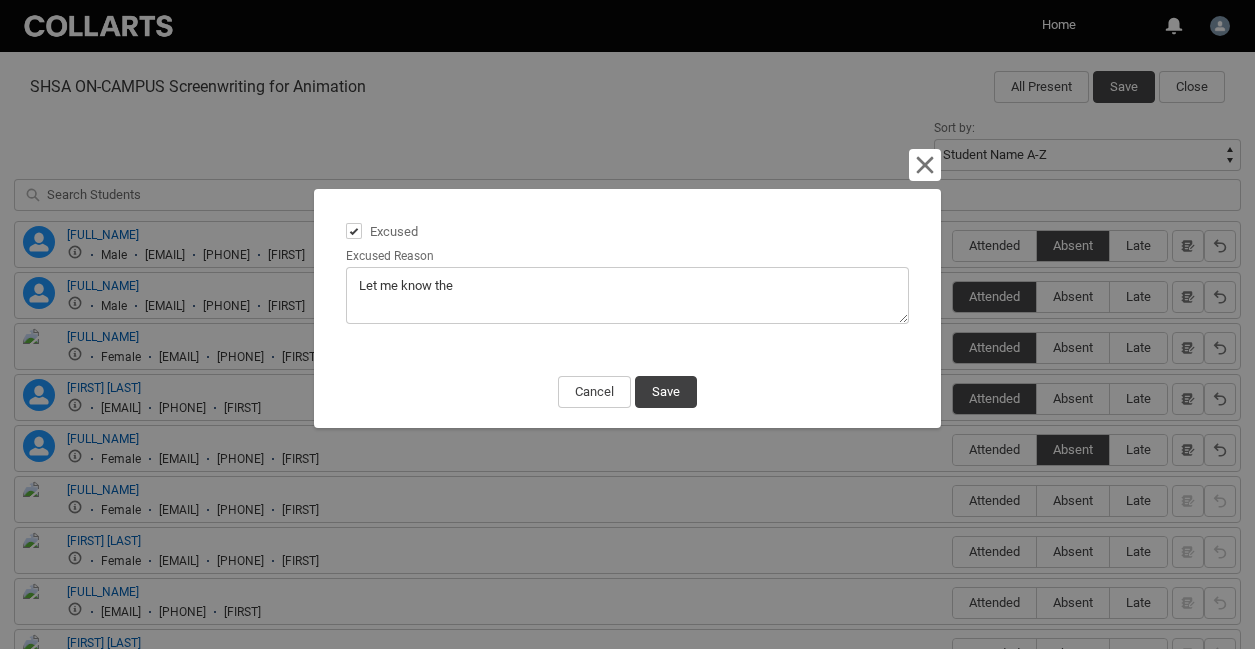 type on "Let me know they" 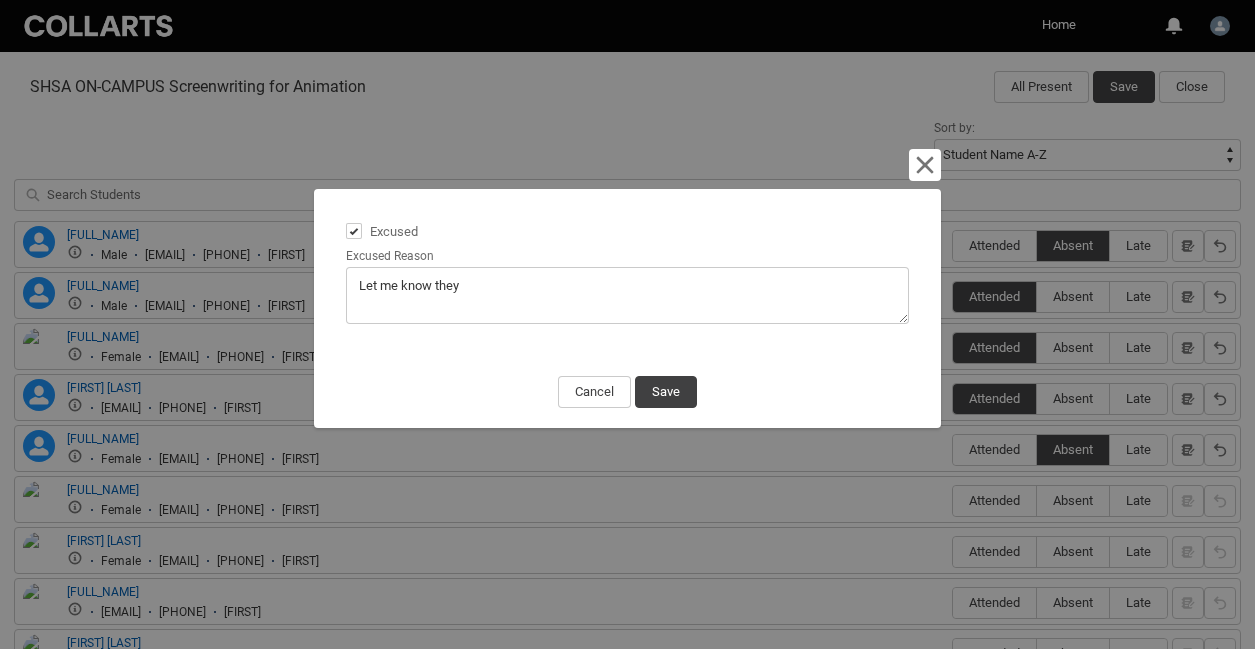 type on "Let me know they" 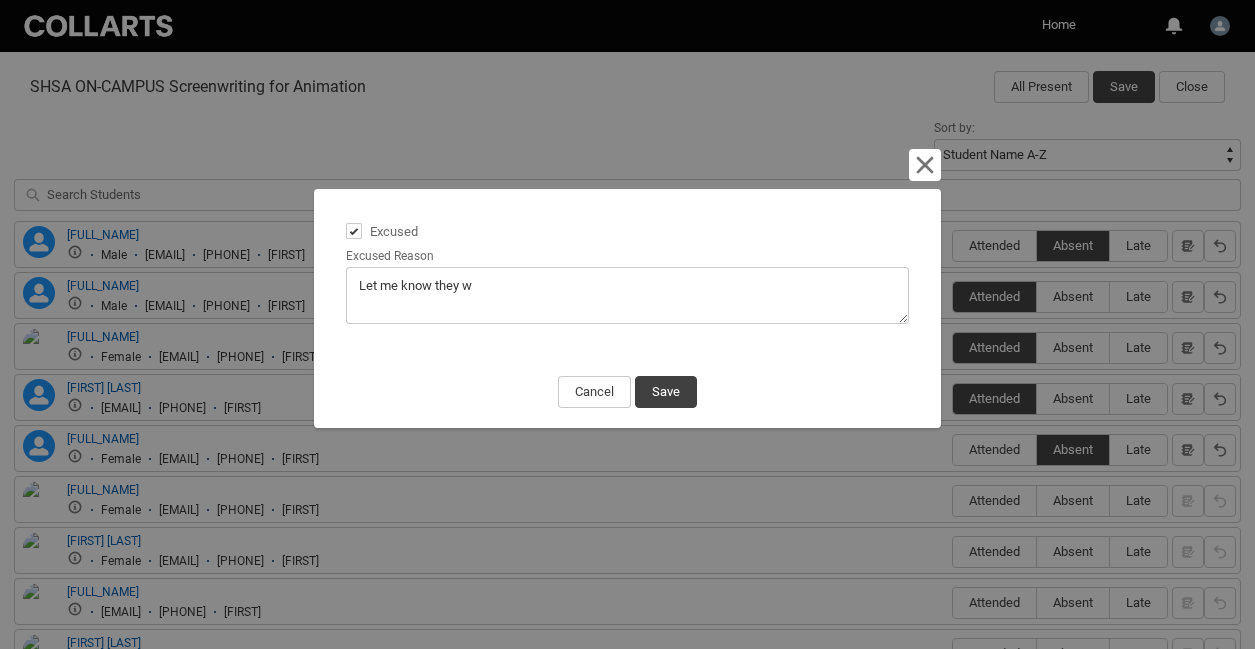 type on "Let me know they we" 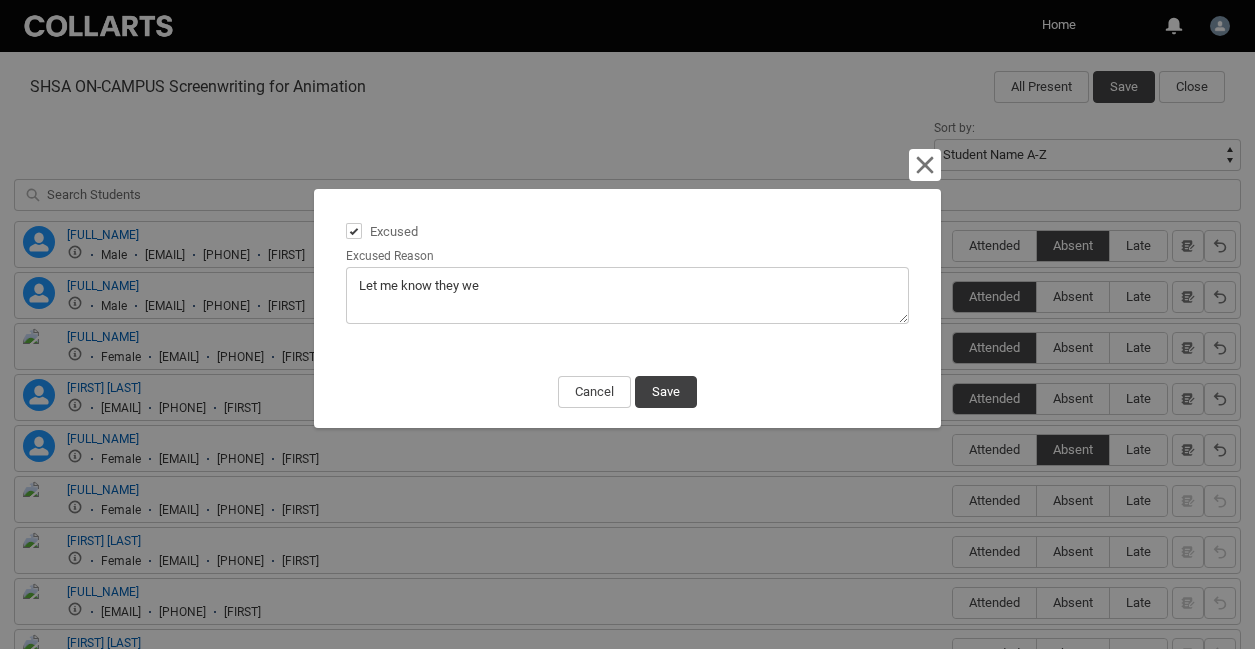 type on "Let me know they wer" 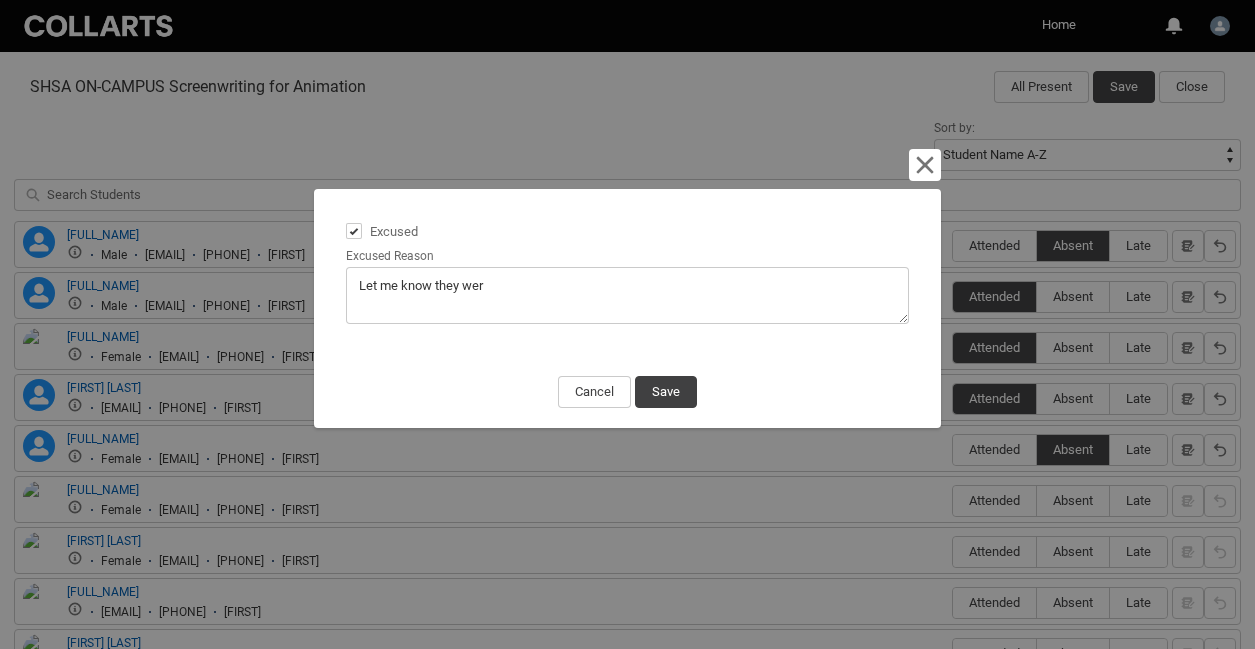 type on "Let me know they were" 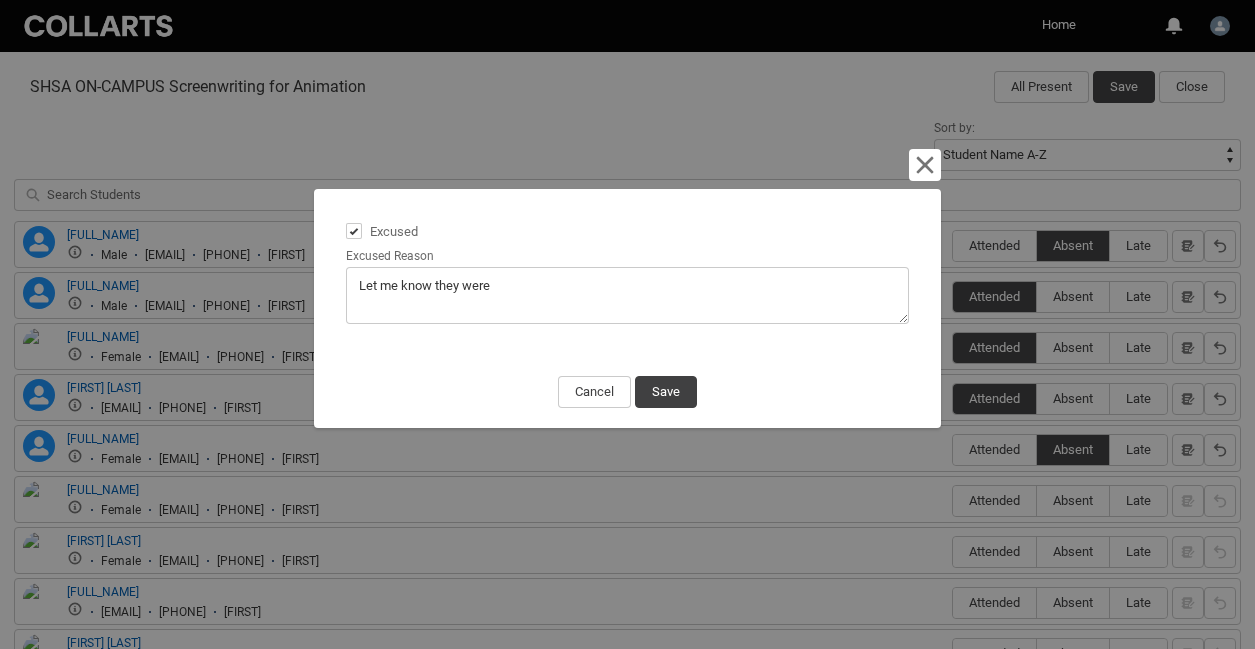 type on "Let me know they were" 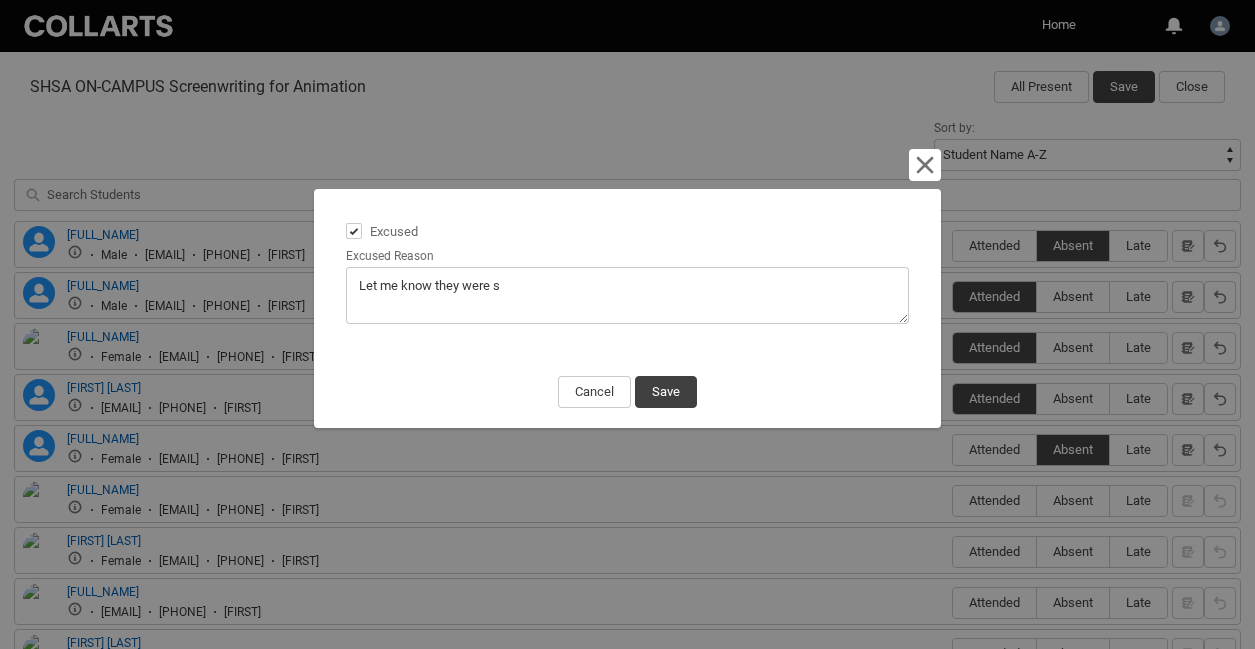 type on "Let me know they were si" 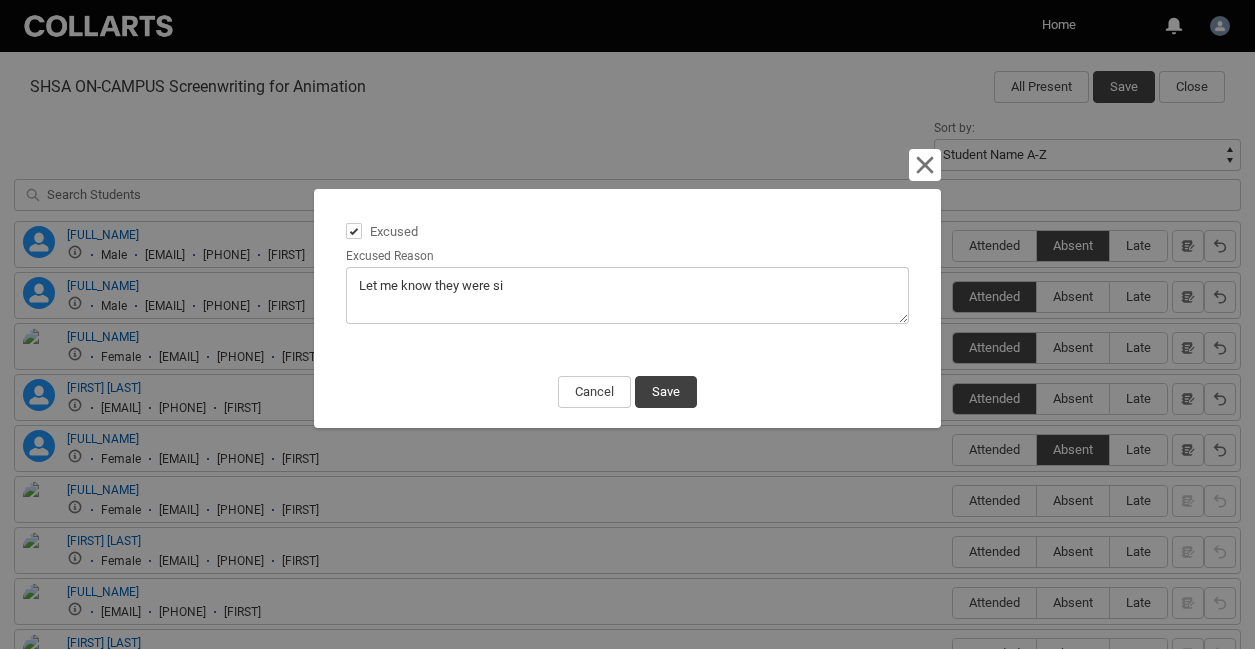 type on "Let me know they were sic" 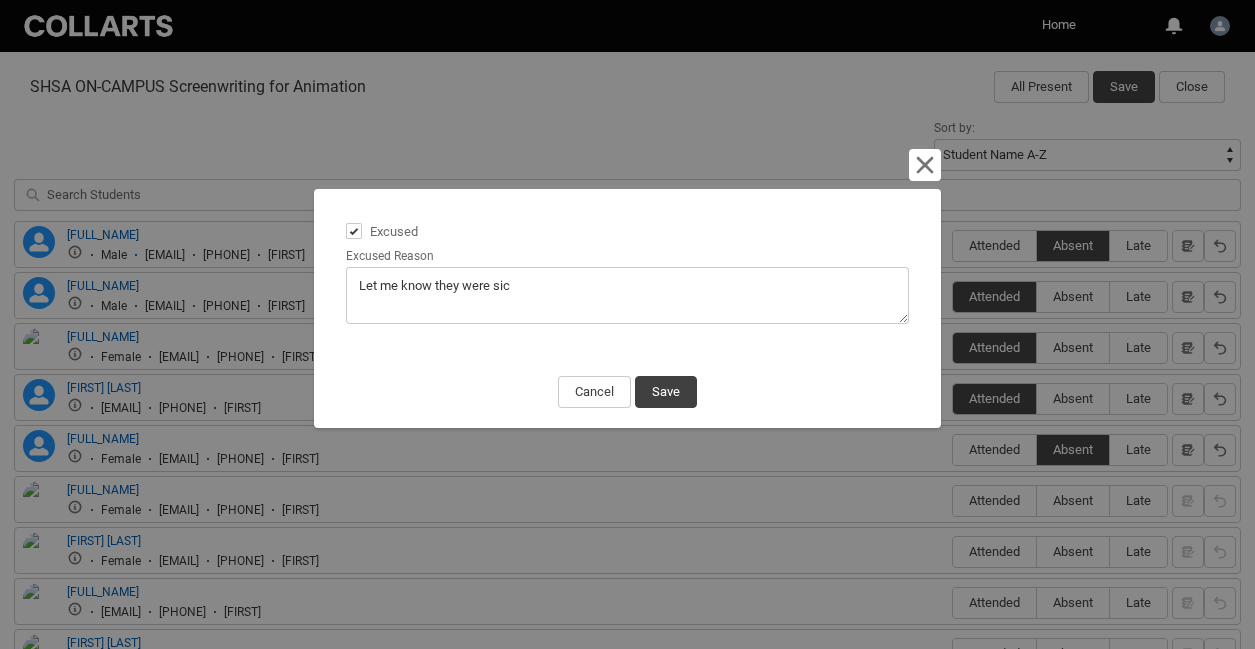 type on "Let me know they were sick" 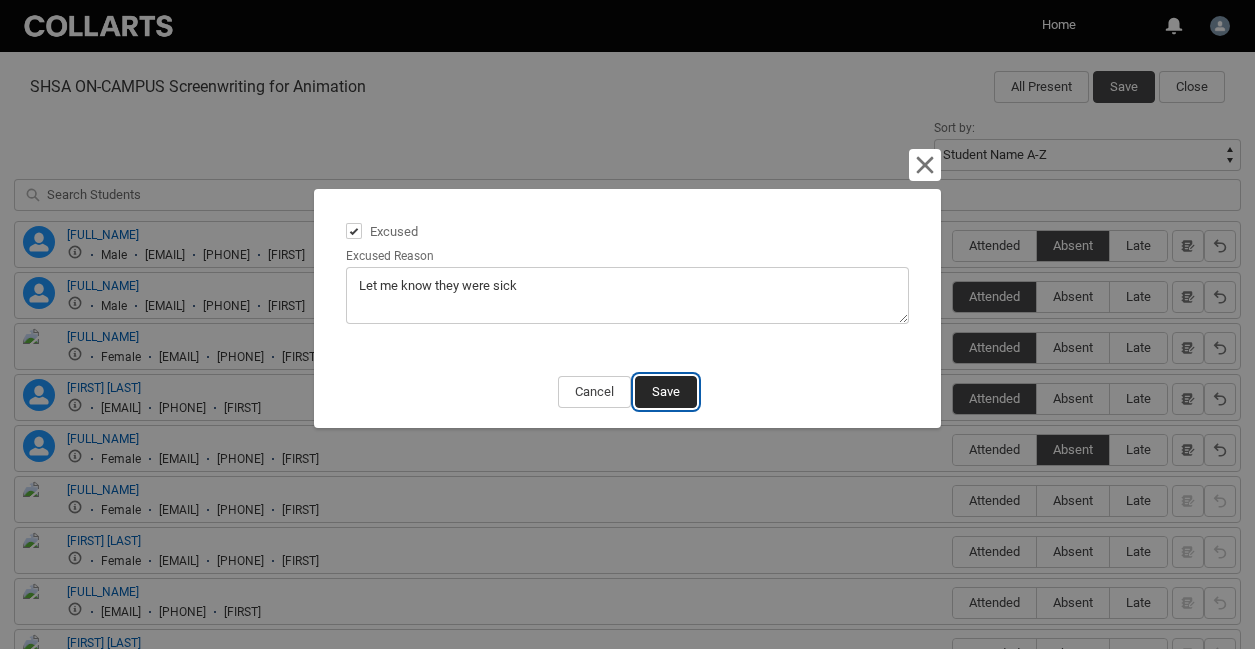click on "Save" at bounding box center [666, 392] 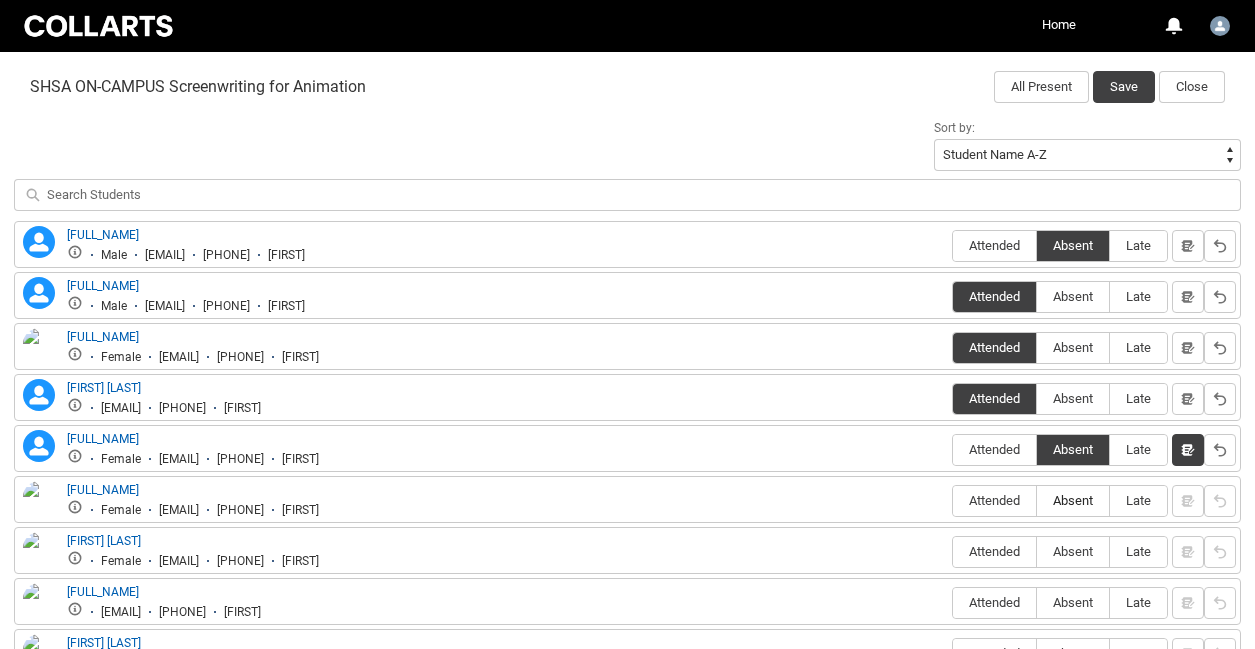 click on "Absent" at bounding box center [1073, 501] 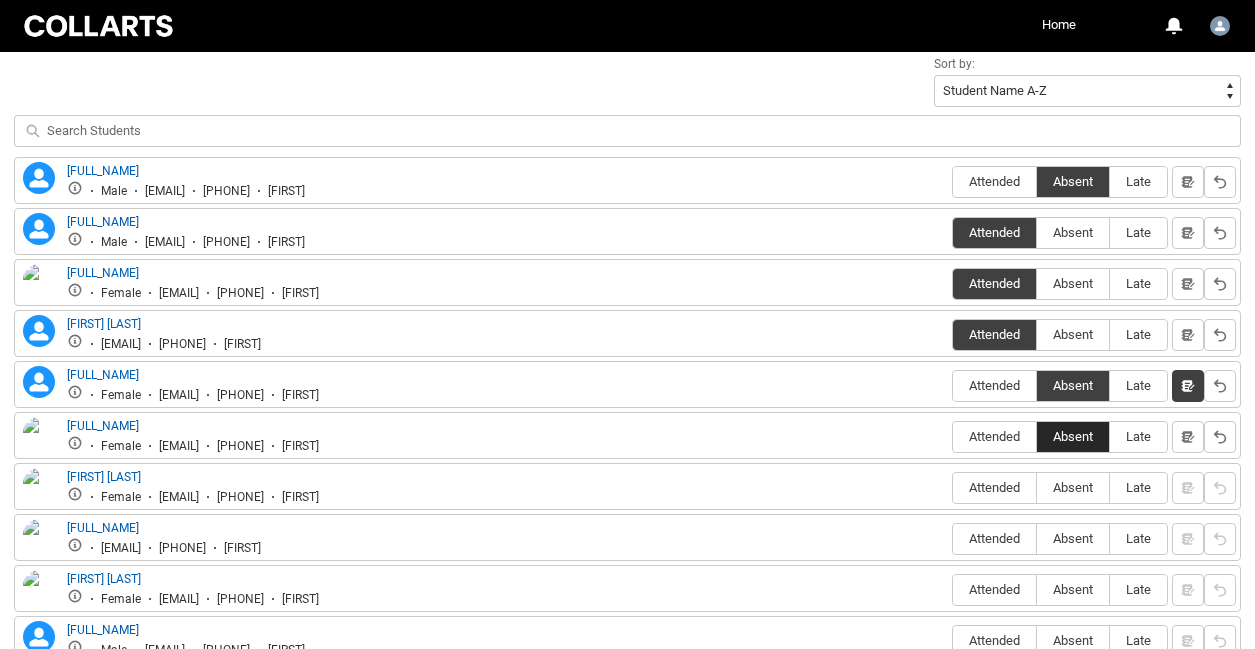 scroll, scrollTop: 734, scrollLeft: 0, axis: vertical 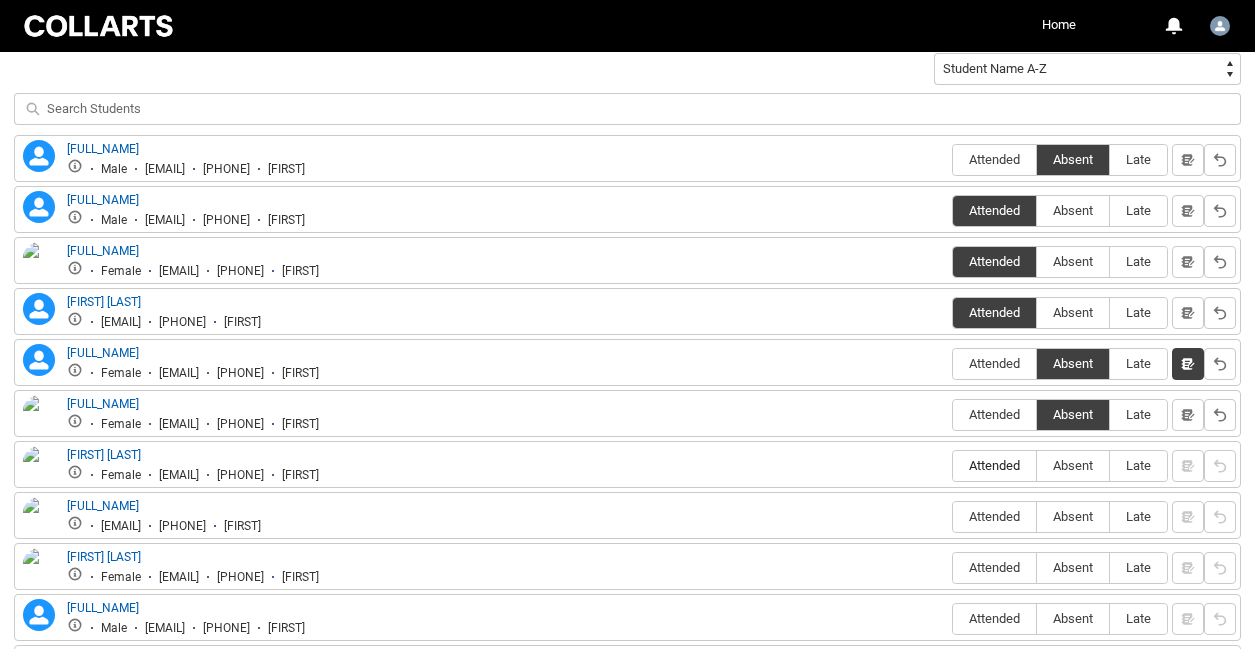 click on "Attended" at bounding box center (994, 465) 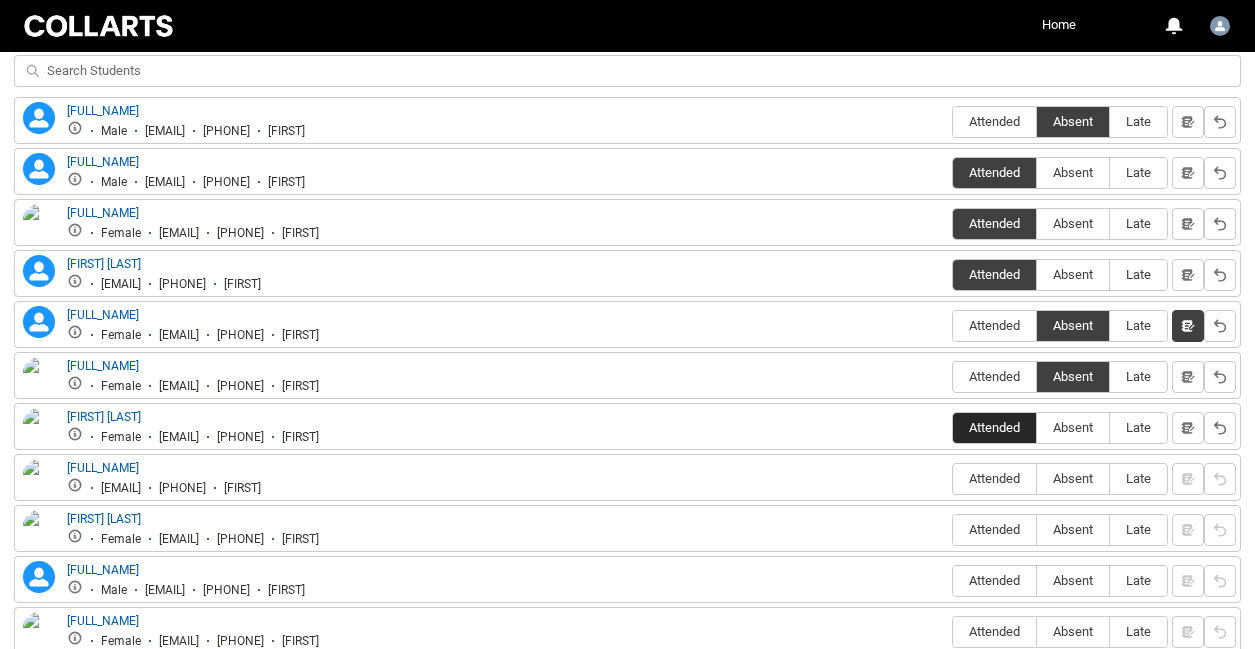 scroll, scrollTop: 776, scrollLeft: 0, axis: vertical 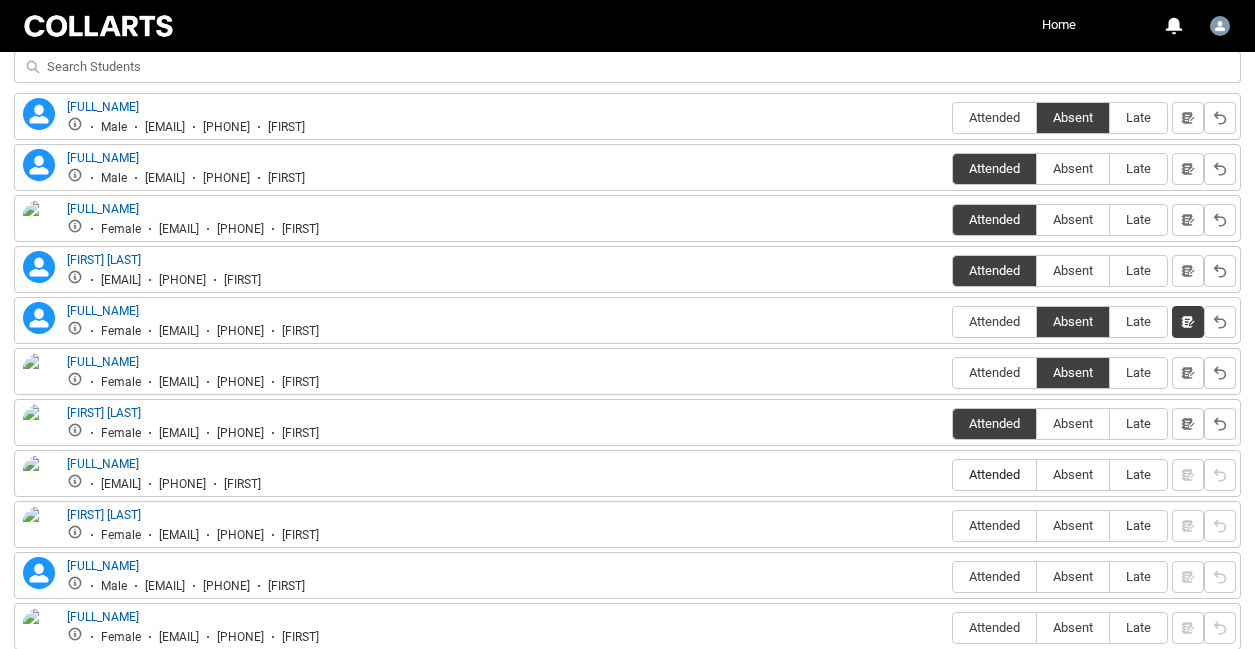 click on "Attended" at bounding box center [994, 474] 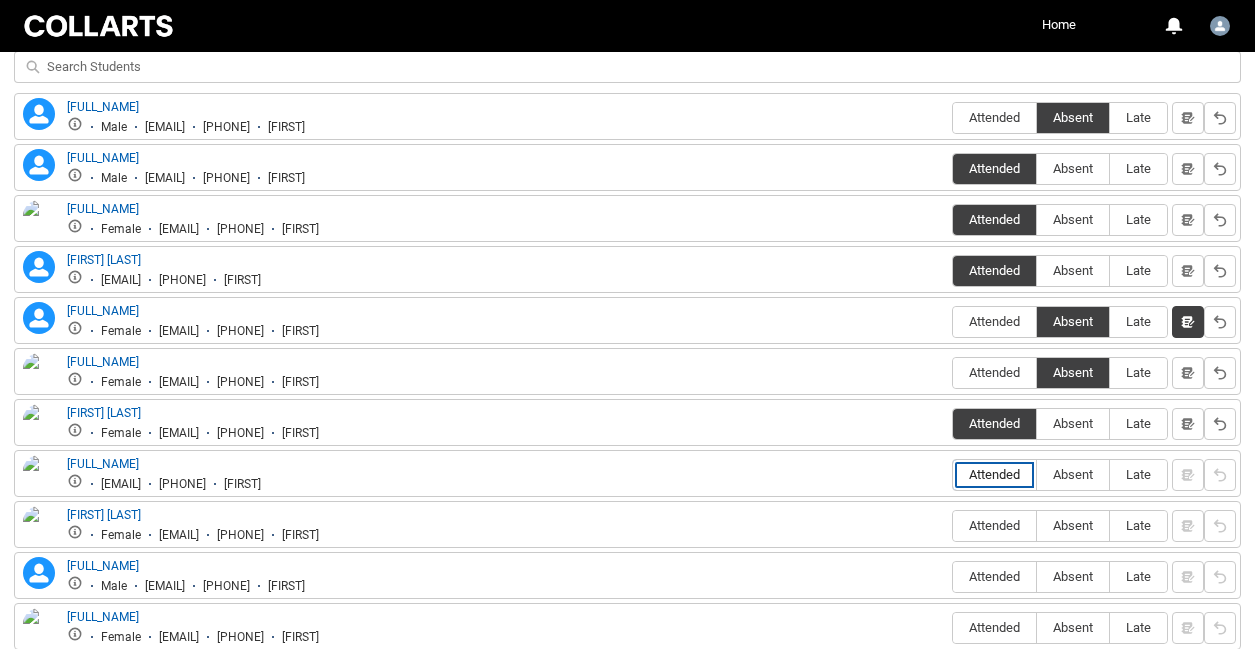 click on "Attended" at bounding box center (952, 474) 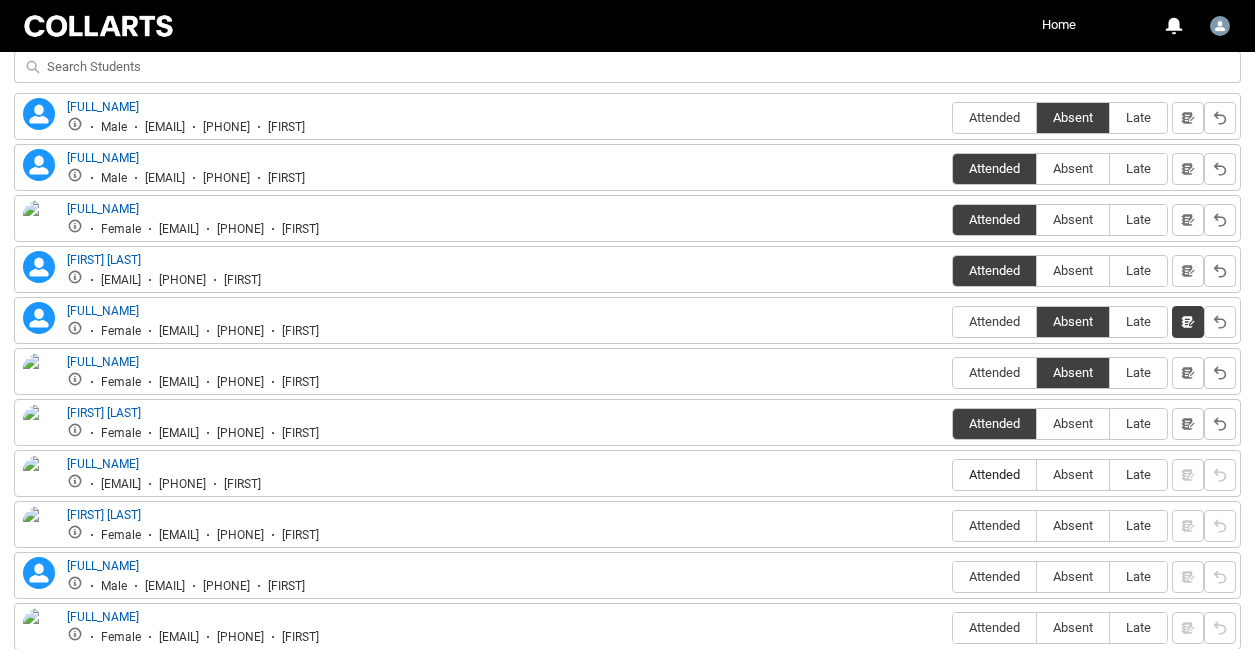 type on "Attended" 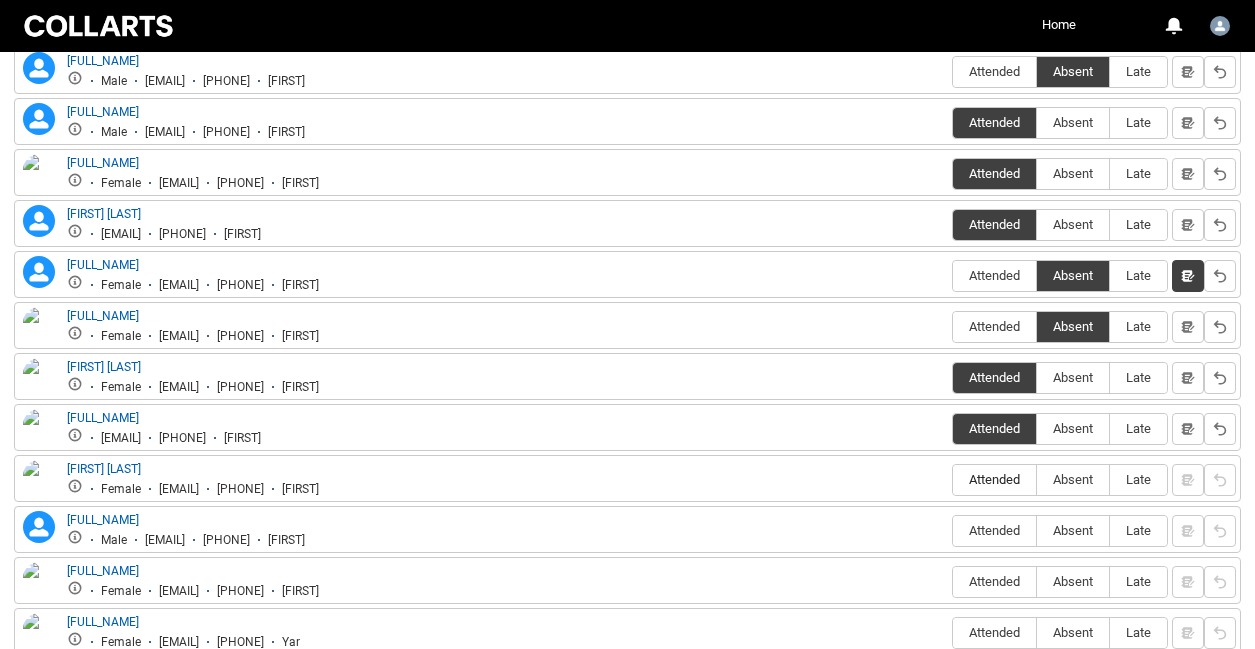 click on "Attended" at bounding box center (994, 479) 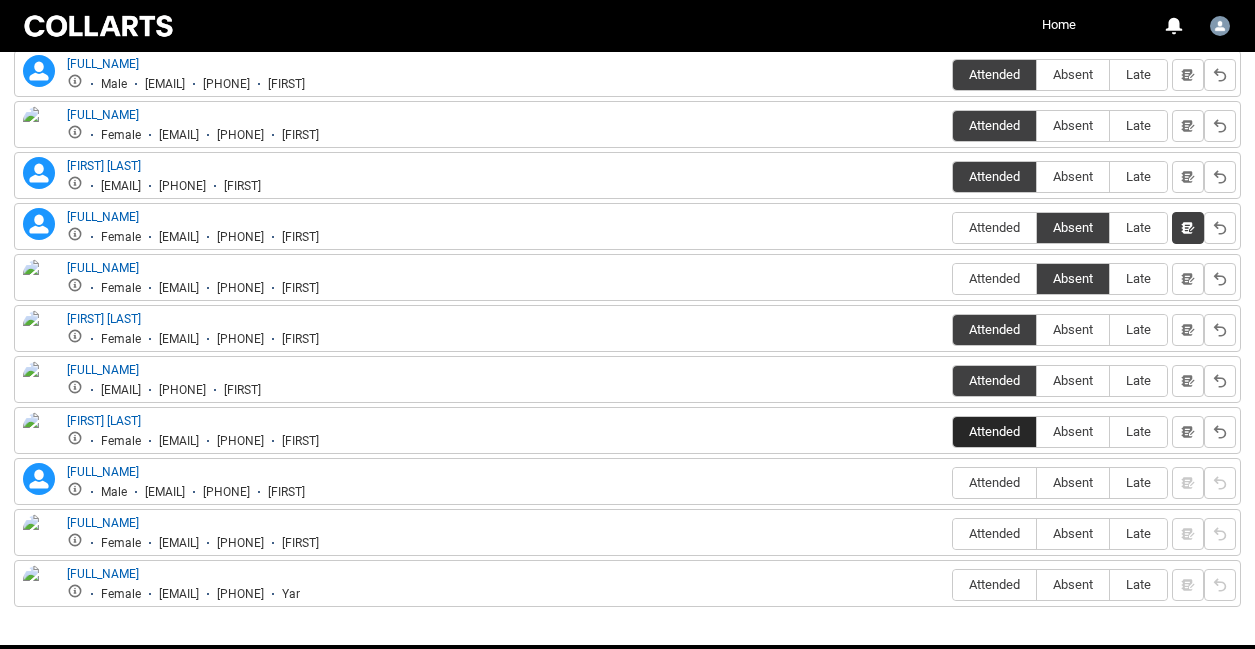 scroll, scrollTop: 871, scrollLeft: 0, axis: vertical 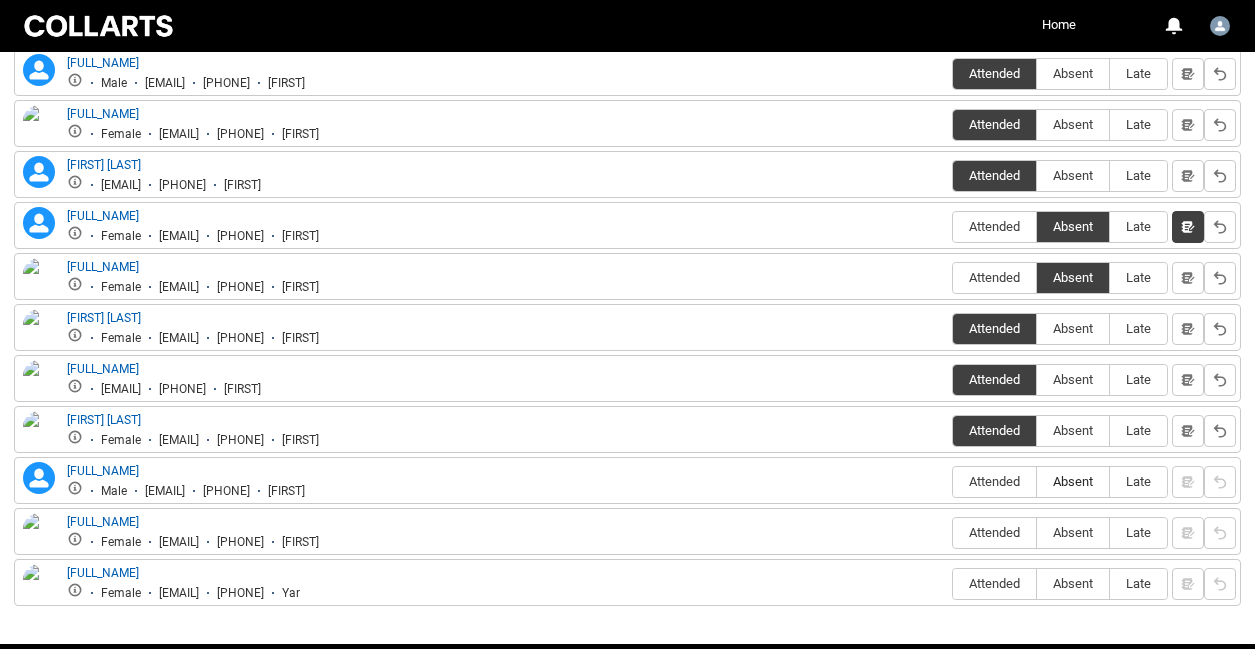 click on "Absent" at bounding box center (1073, 481) 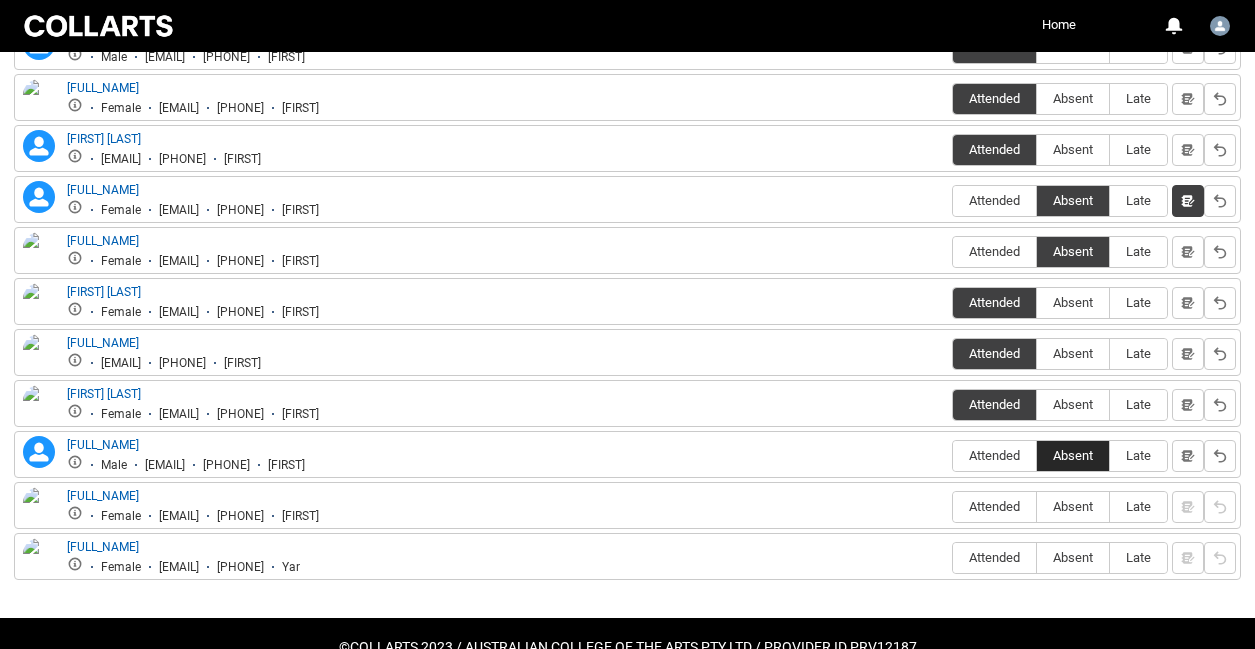 scroll, scrollTop: 904, scrollLeft: 0, axis: vertical 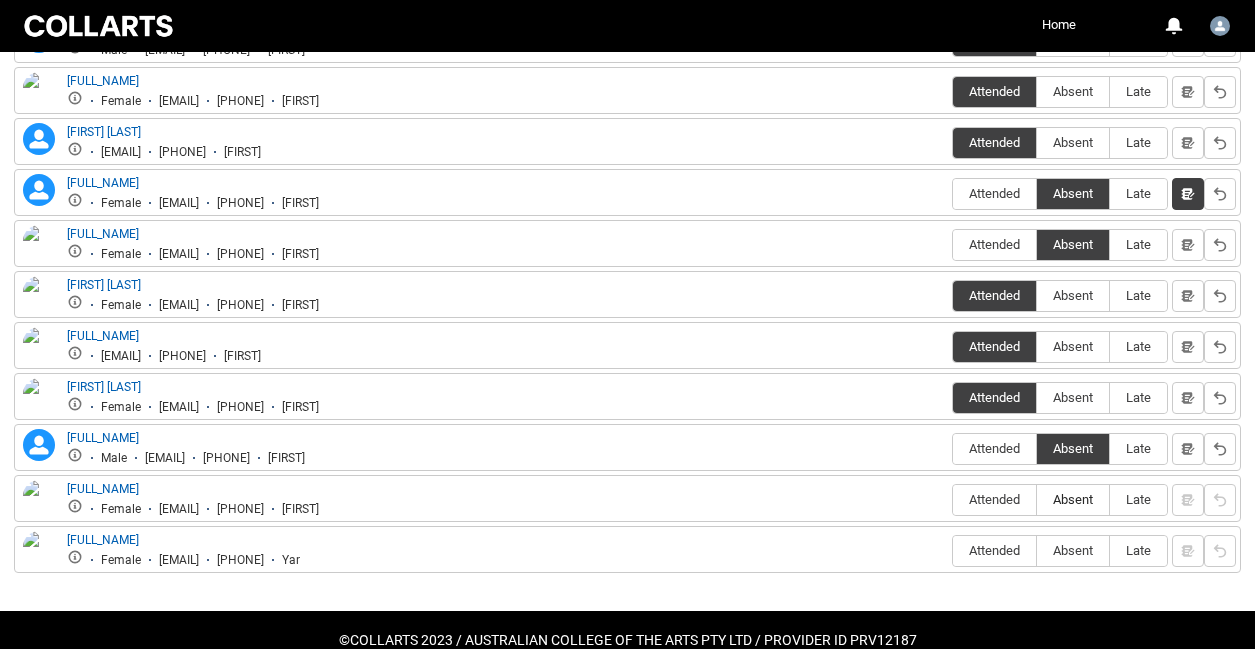 click on "Absent" at bounding box center [1073, 499] 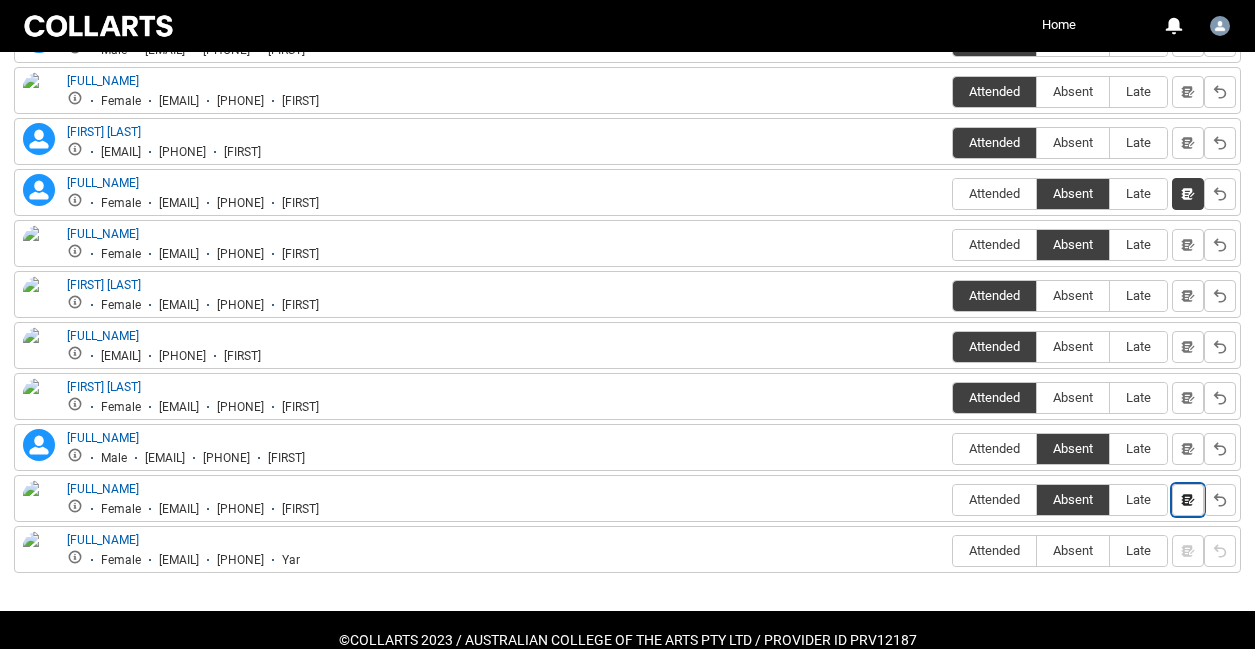 click 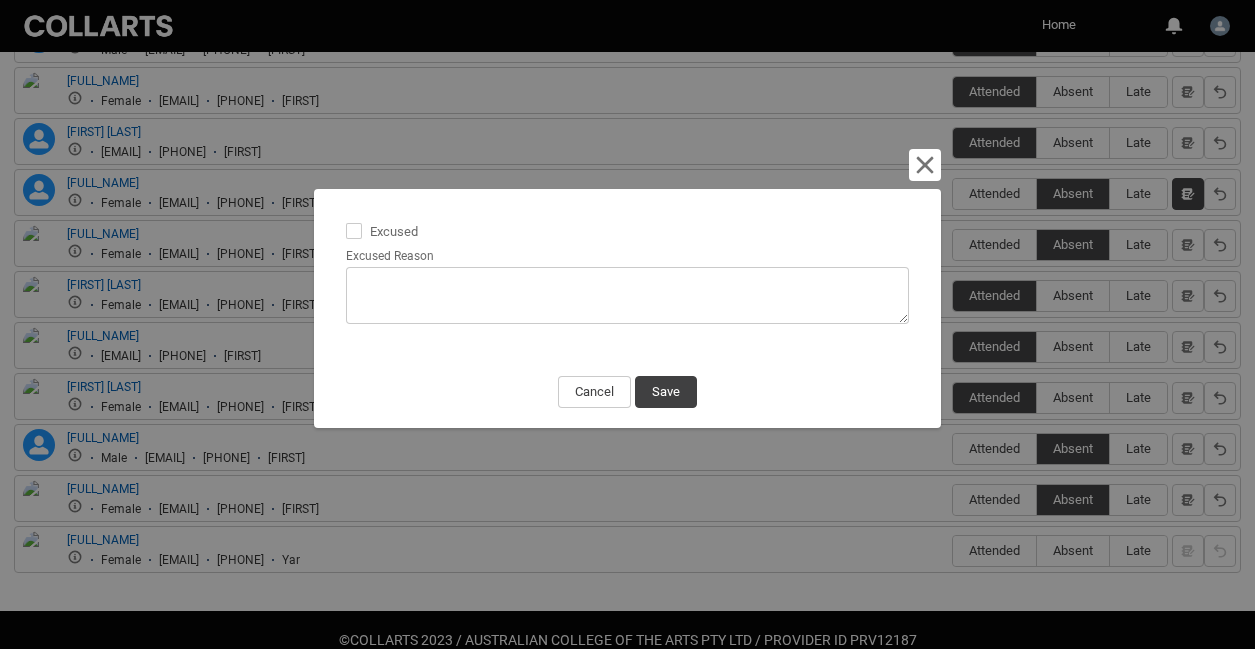 click at bounding box center [354, 231] 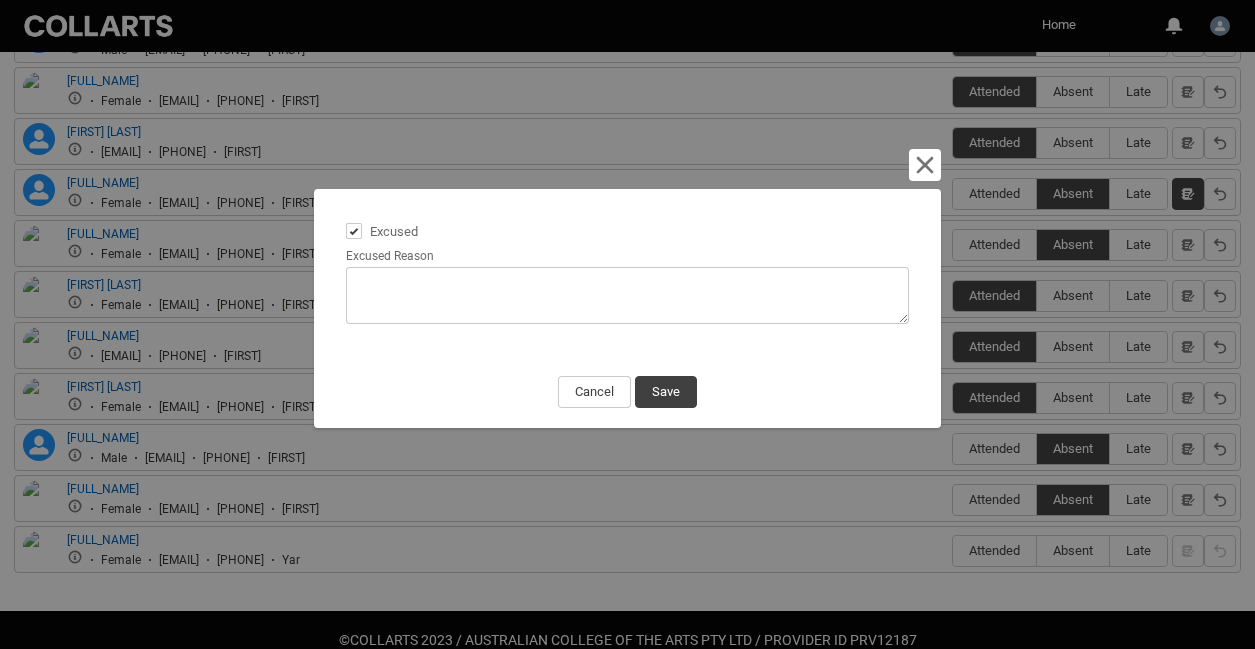 click on "Excused Reason" at bounding box center [628, 295] 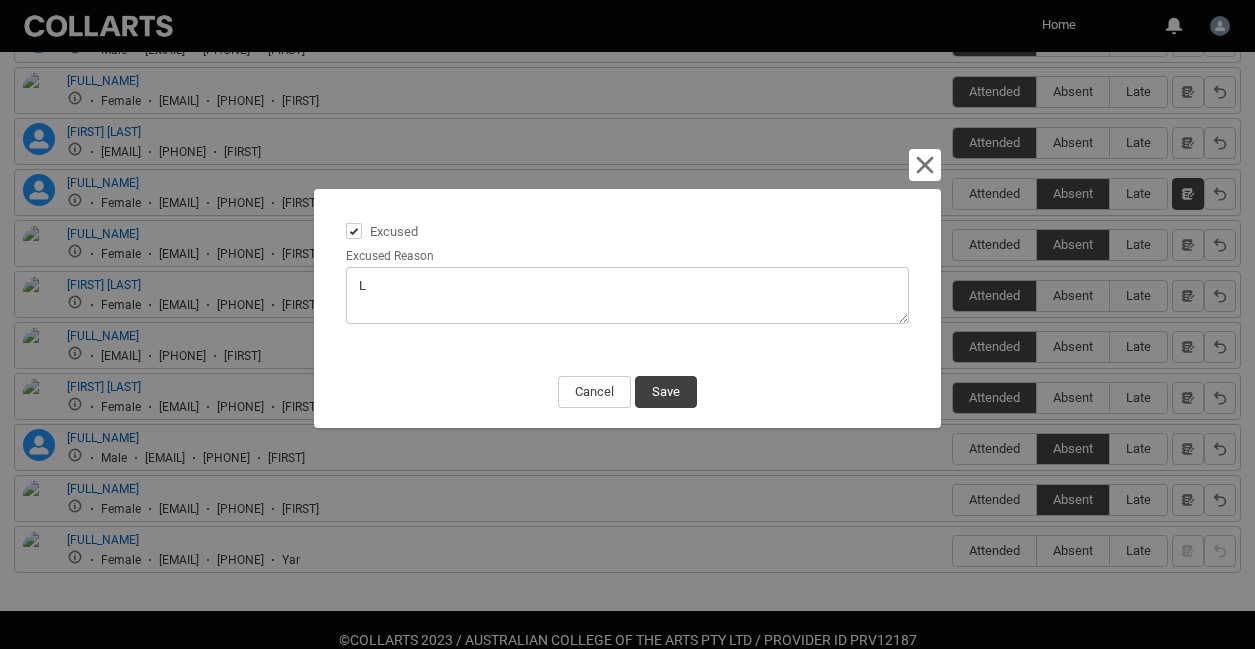 type on "Le" 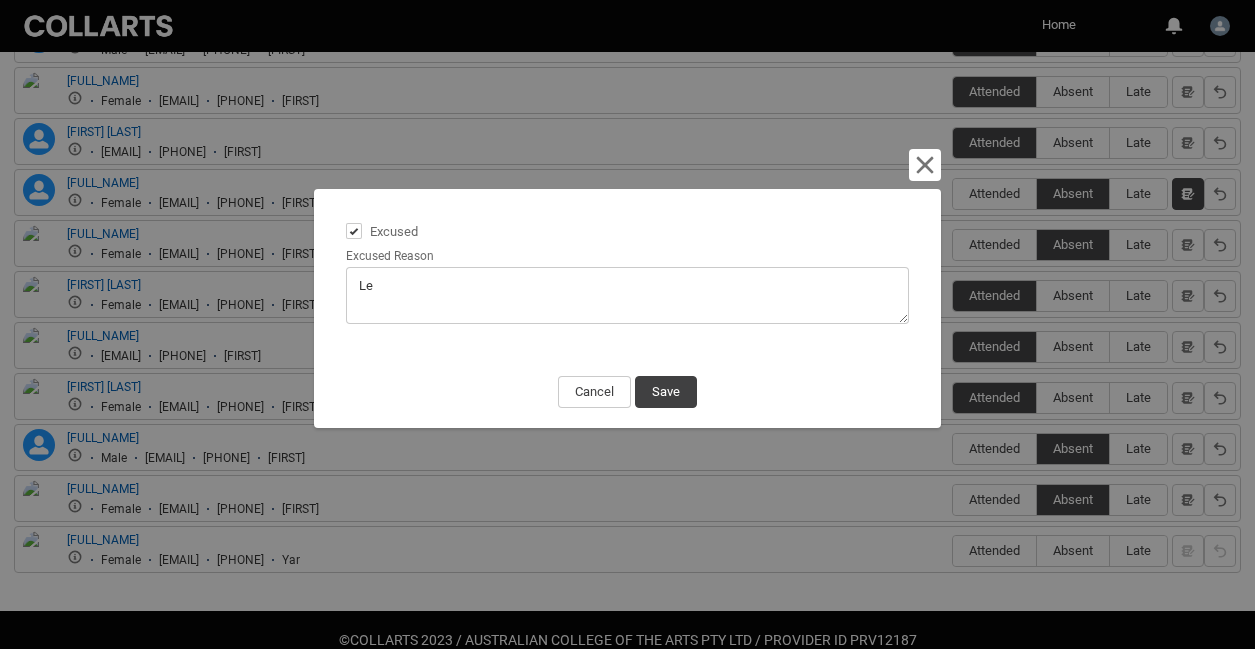 type on "Let" 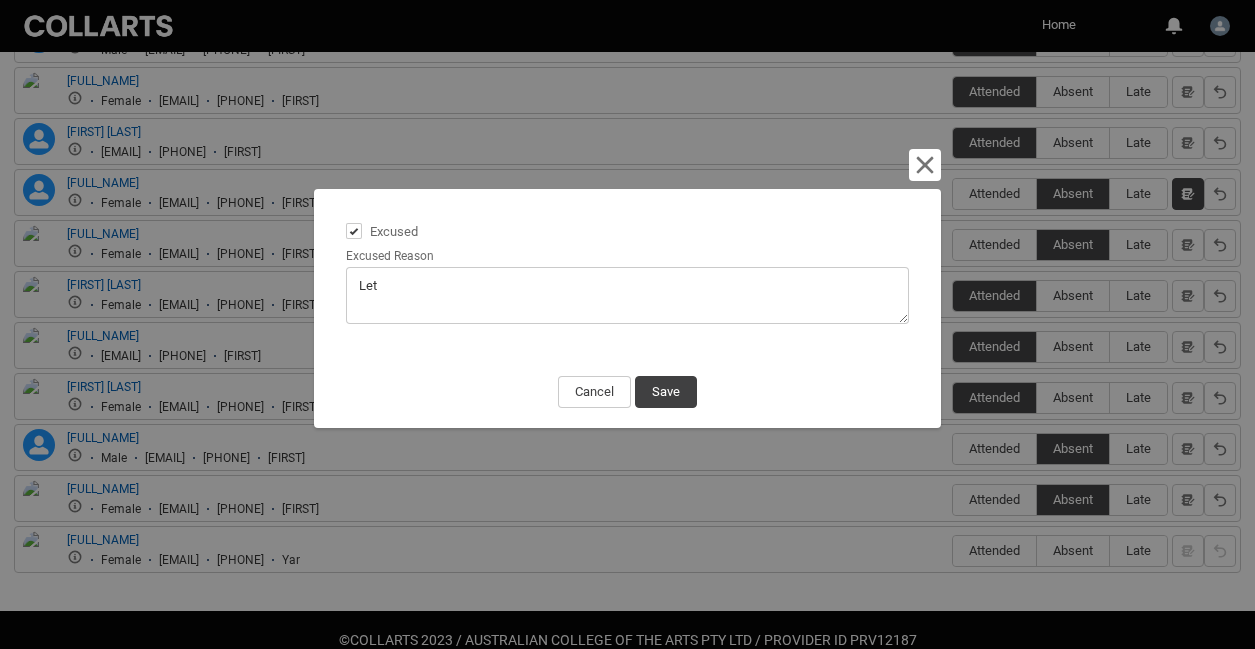 type on "Let" 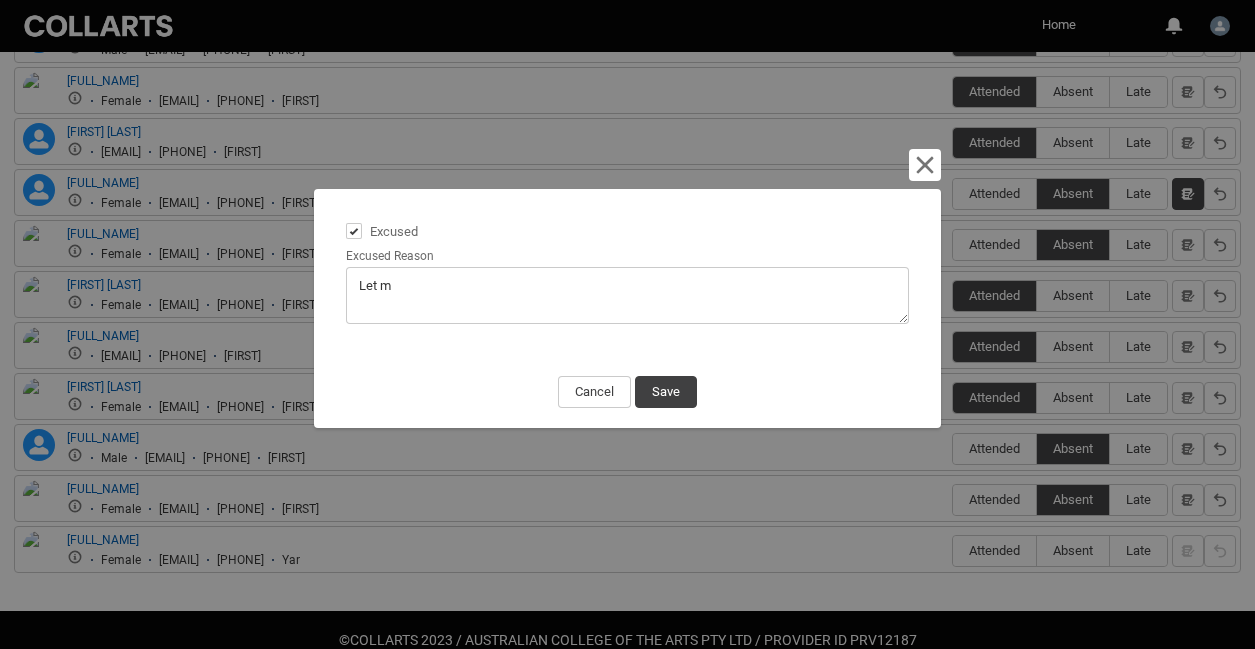 type on "Let me" 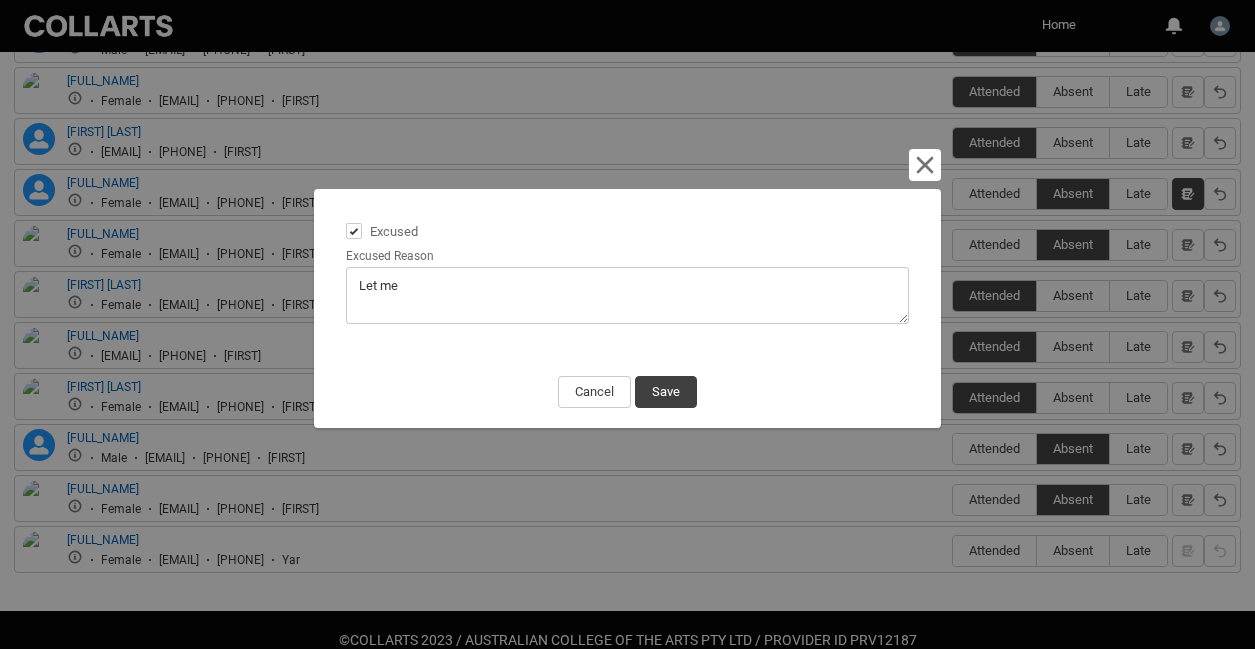 type on "Let me" 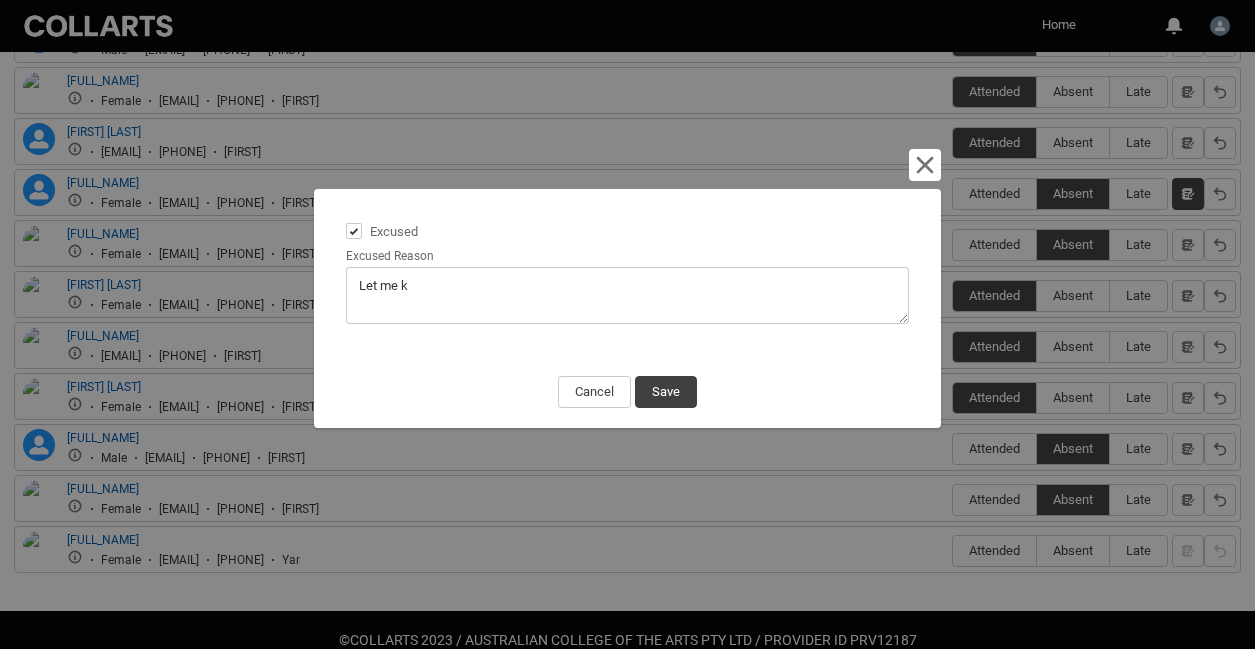 type on "Let me kn" 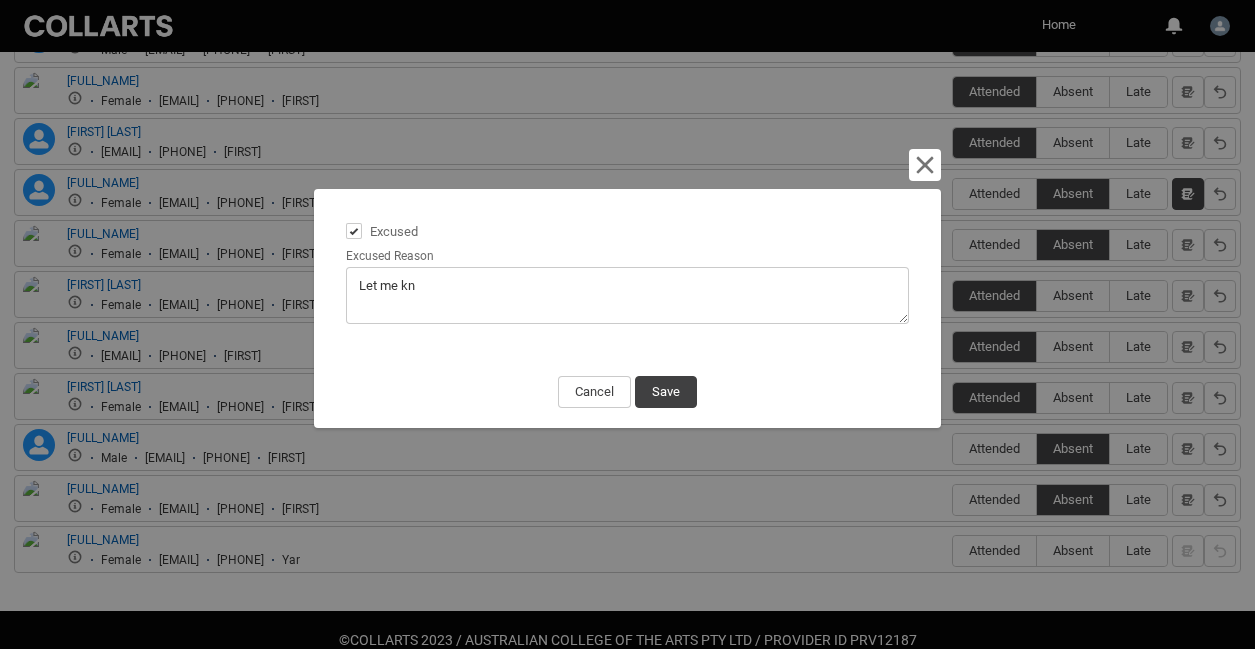 type on "Let me kno" 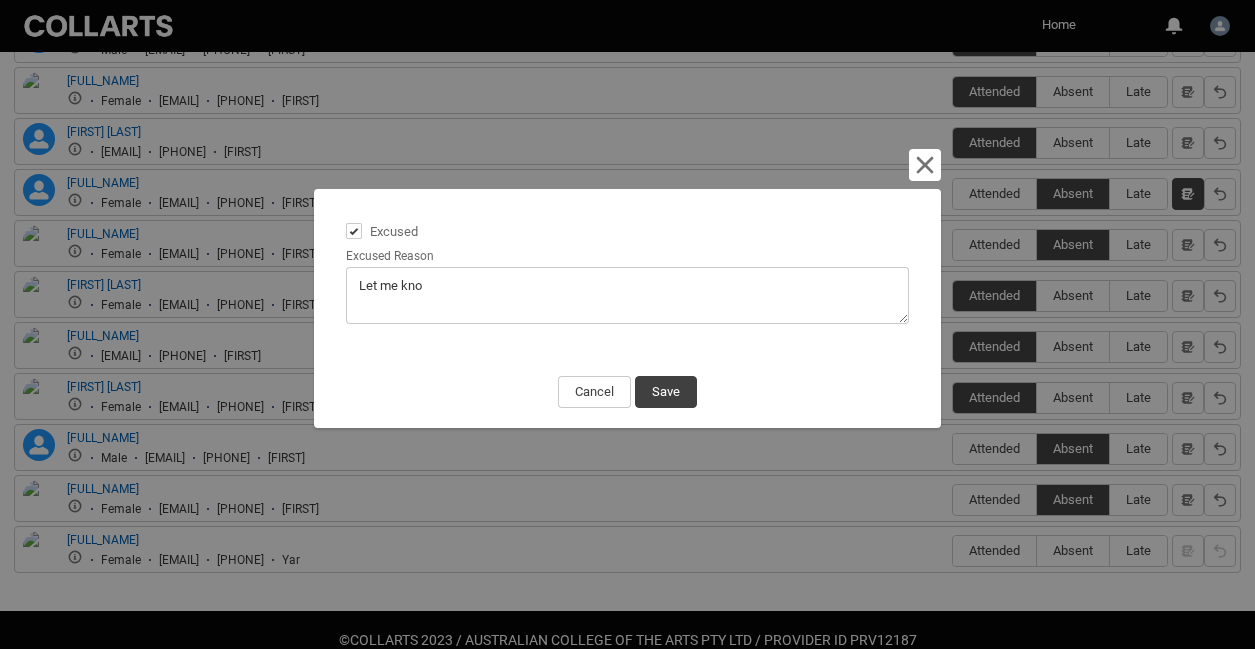 type on "Let me know" 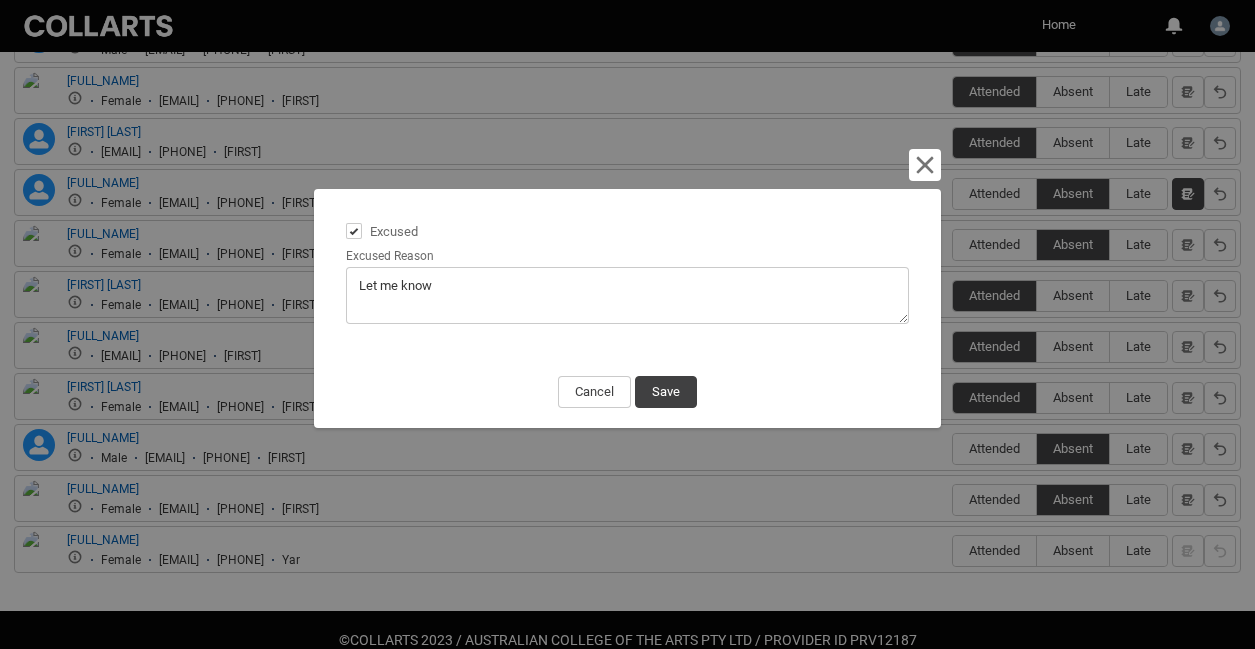 type on "Let me know" 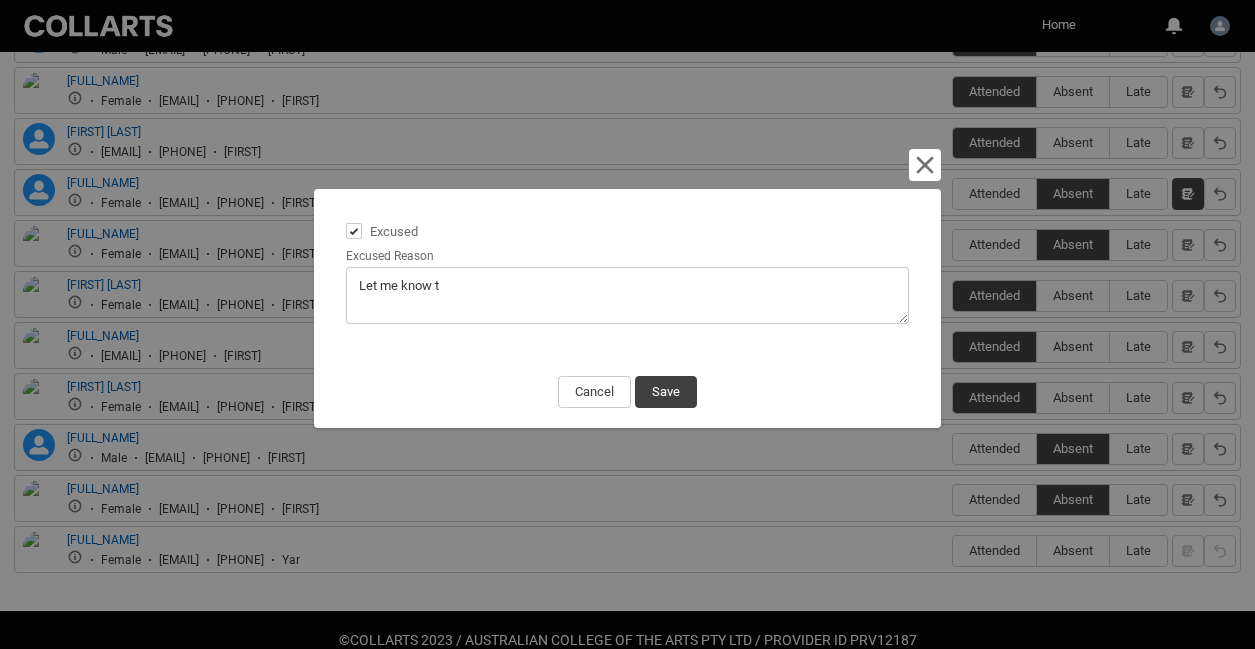type on "Let me know th" 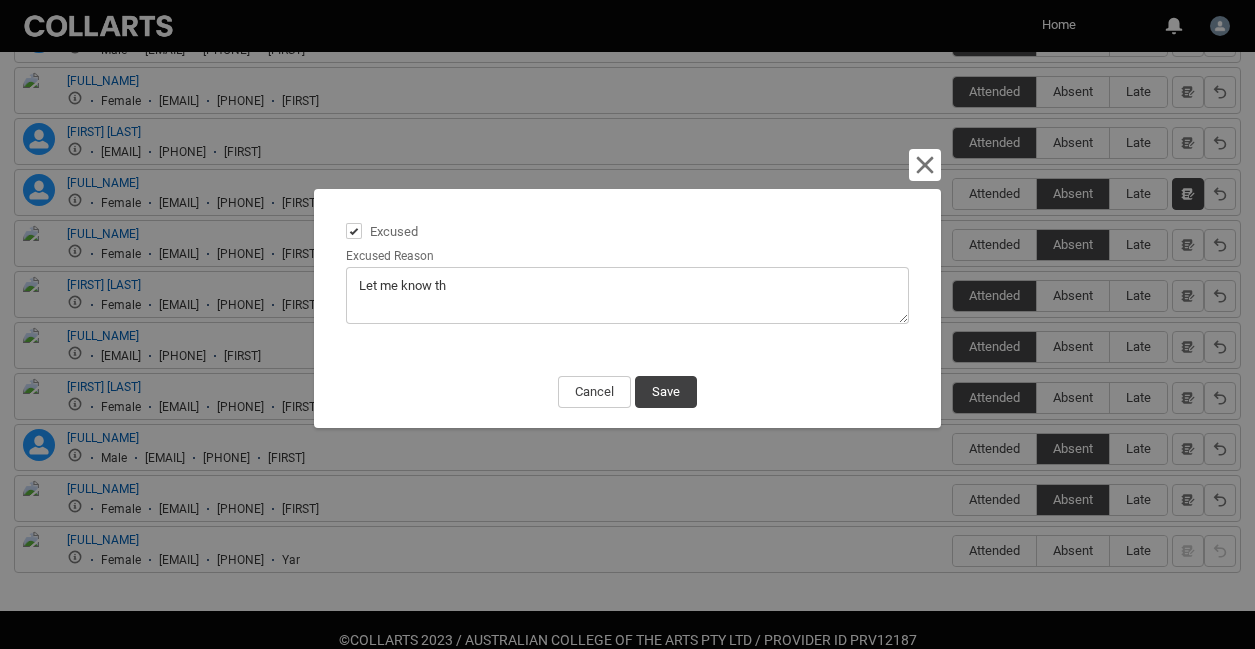 type on "Let me know the" 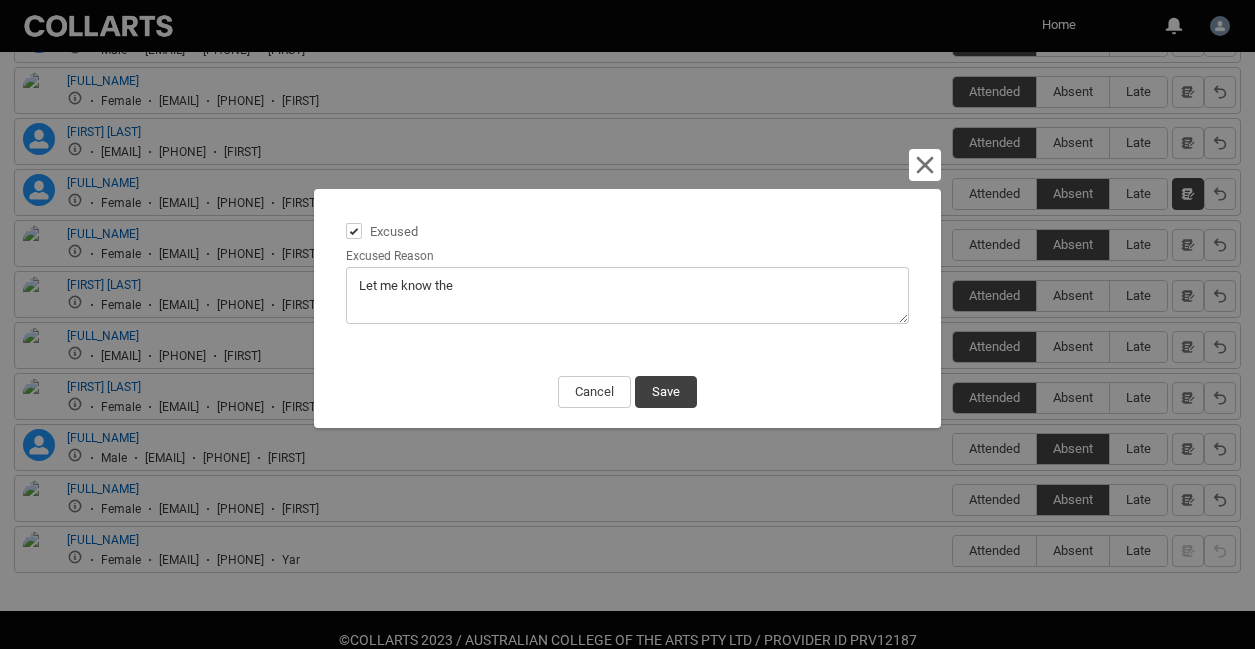 type on "Let me know they" 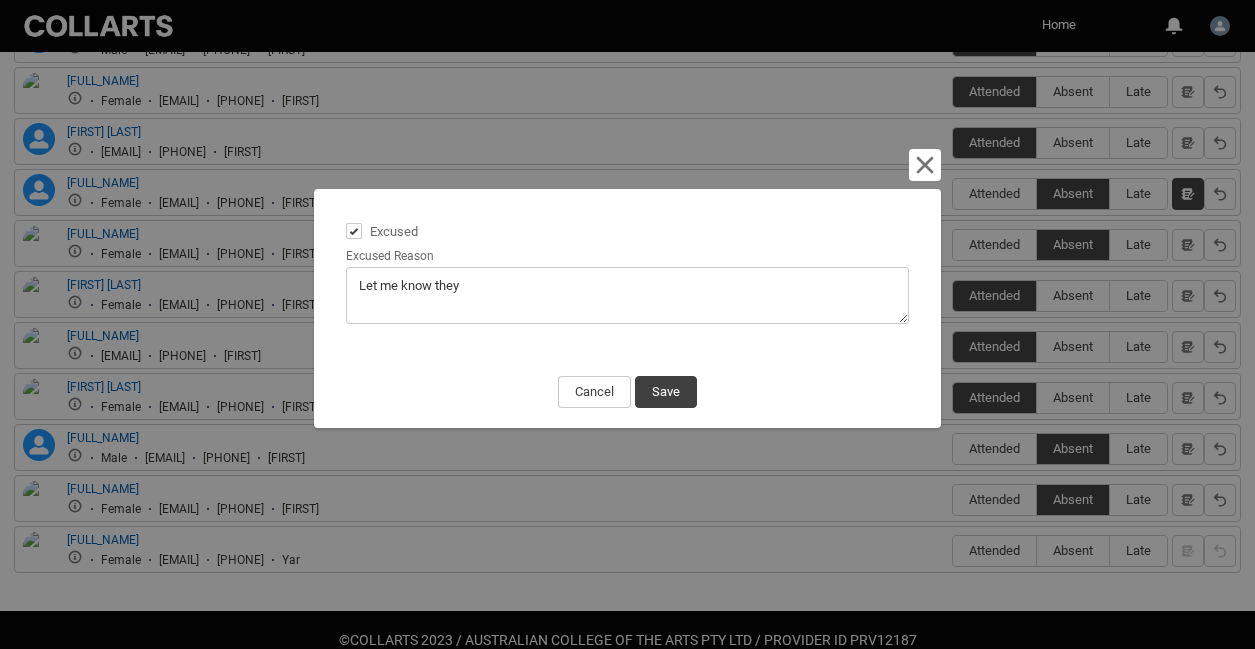 type on "Let me know they" 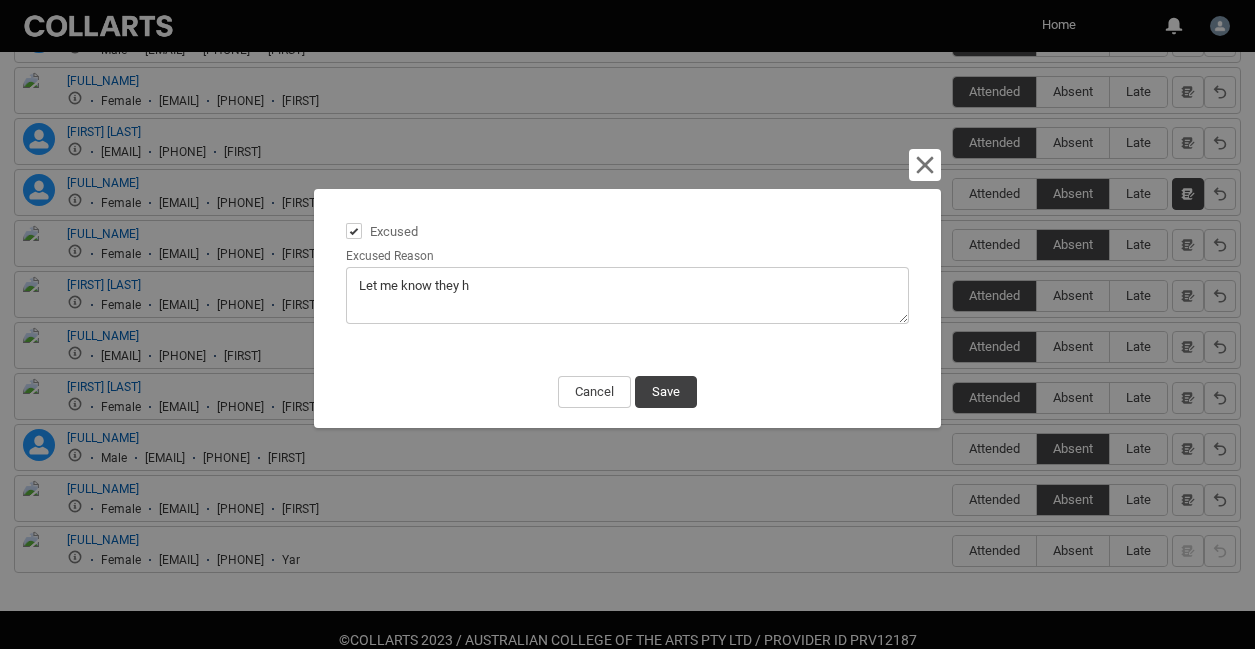 type on "Let me know they ha" 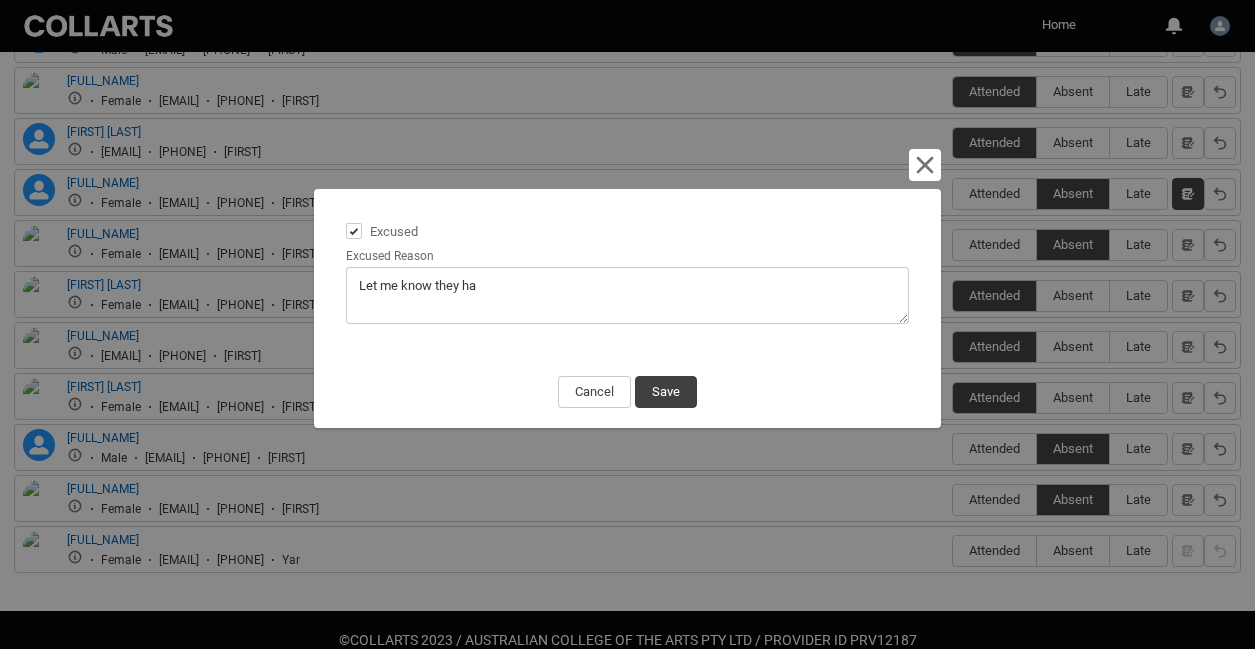 type on "Let me know they had" 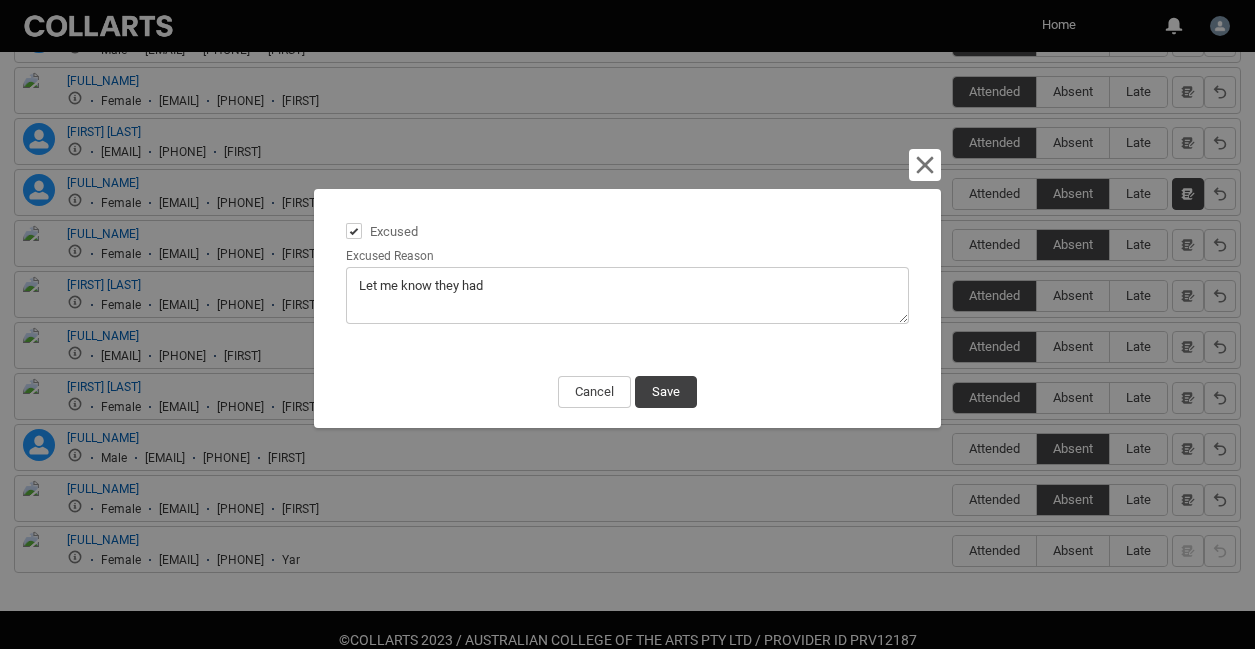 type on "Let me know they had" 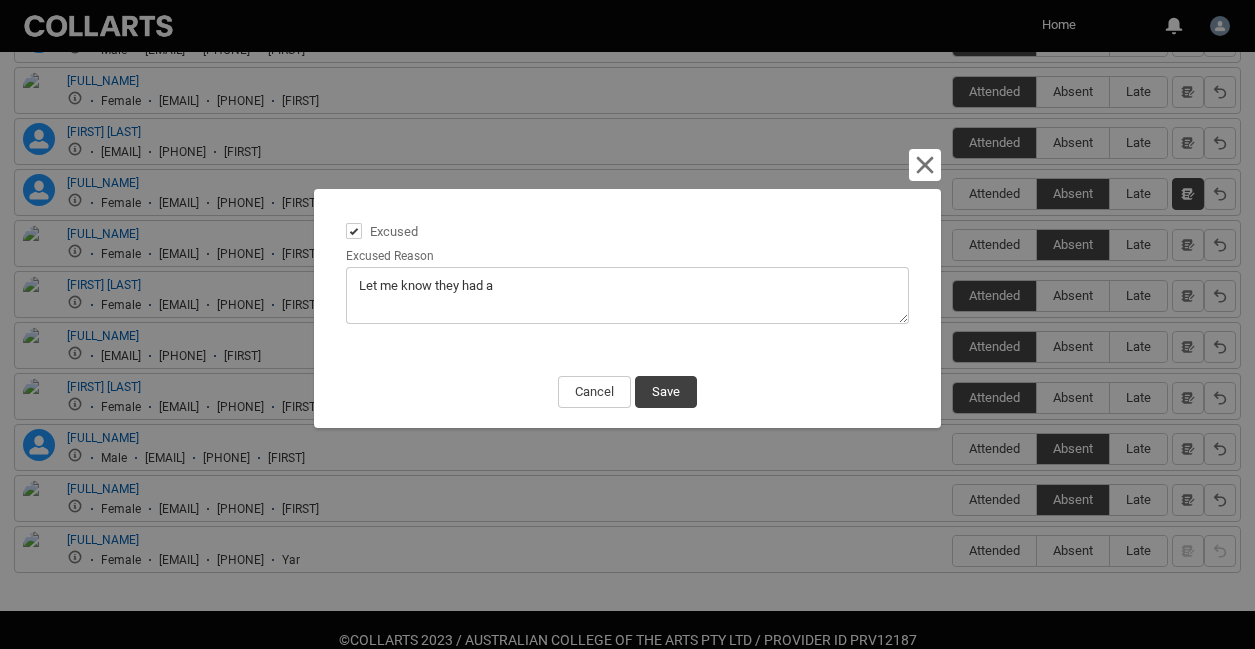 type on "Let me know they had an" 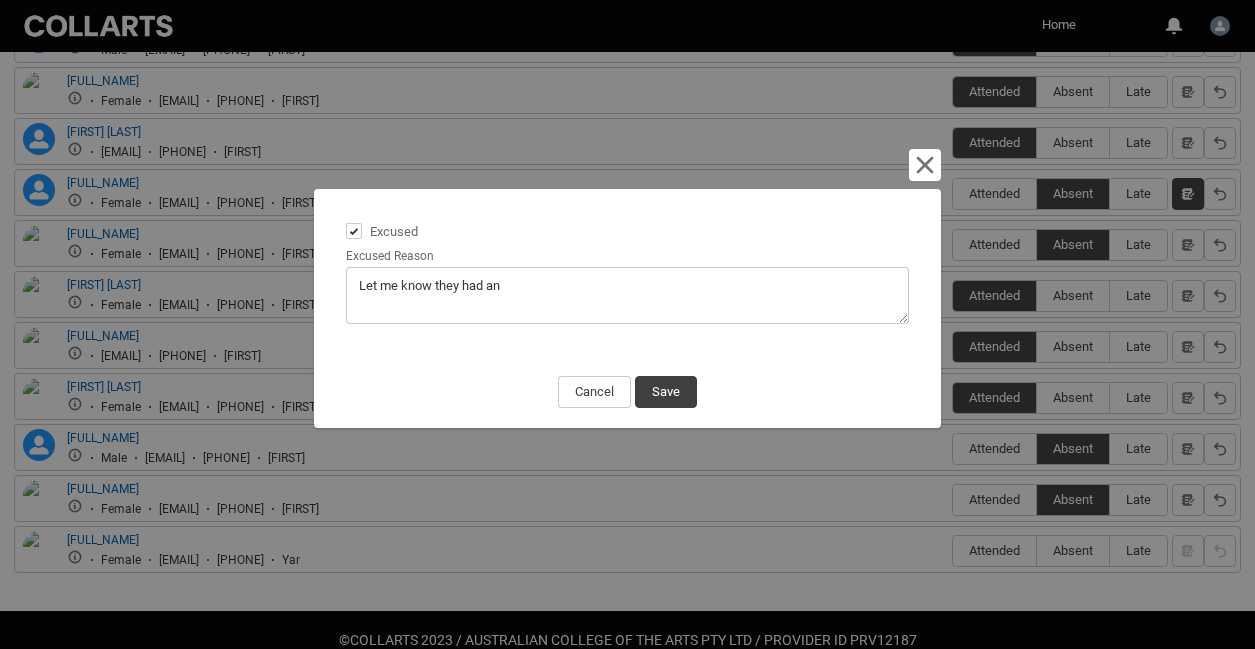 type on "Let me know they had an" 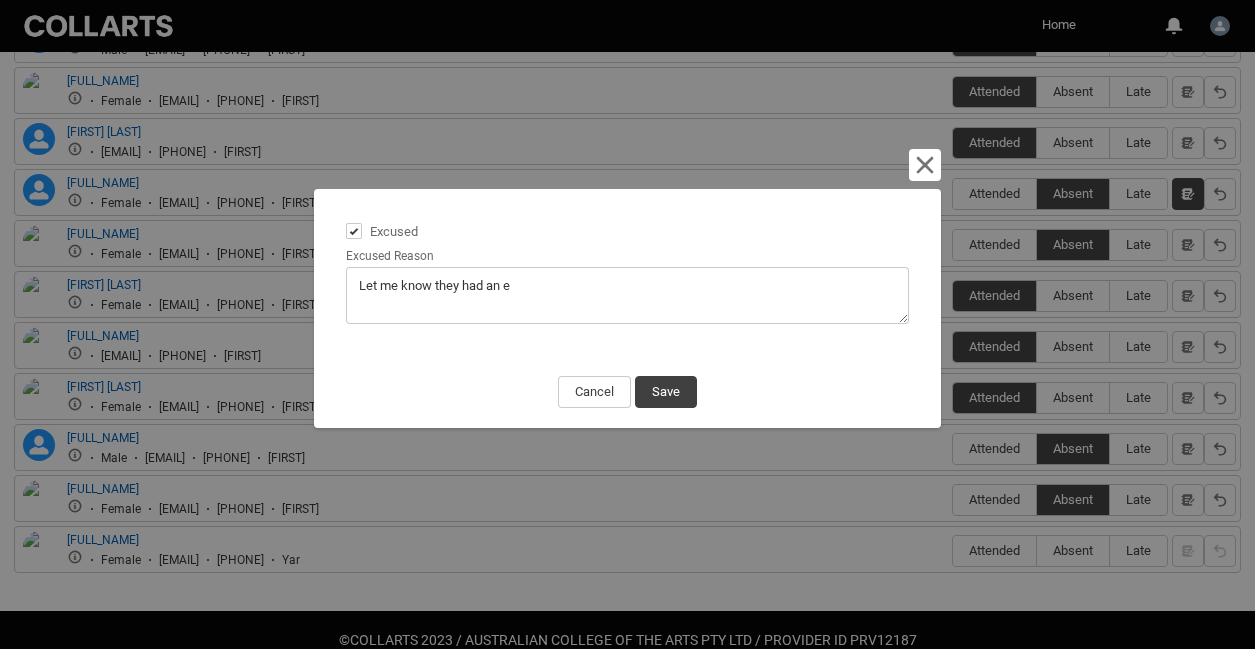 type on "Let me know they had an em" 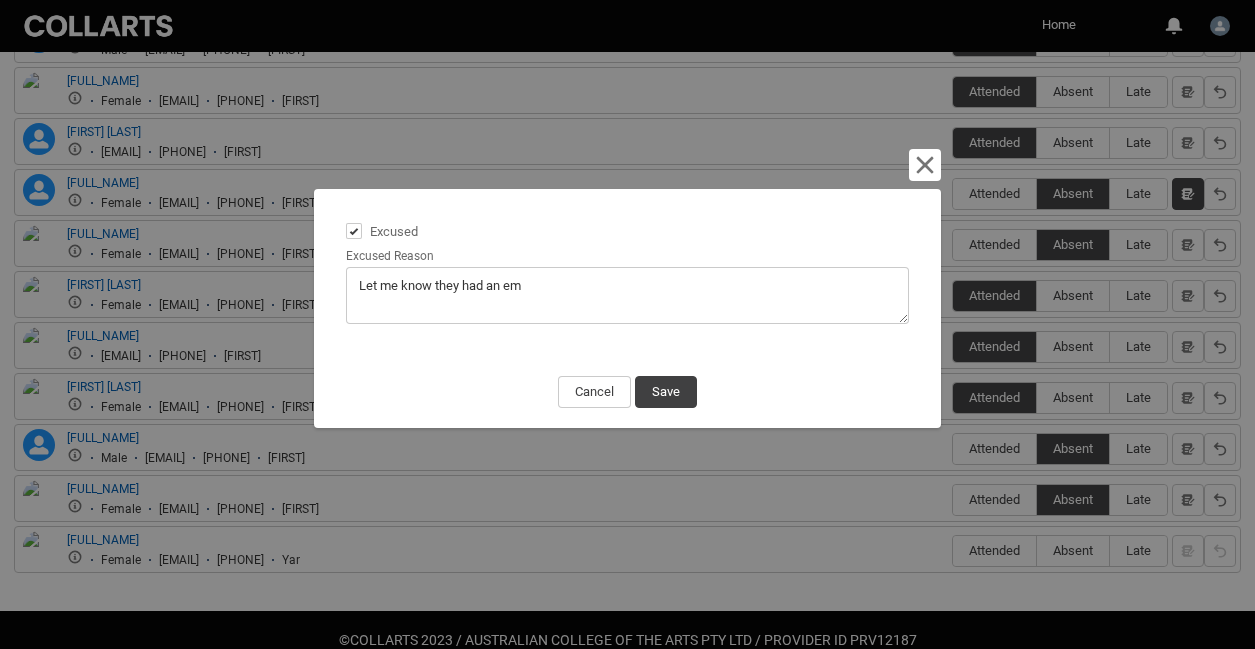 type on "Let me know they had an eme" 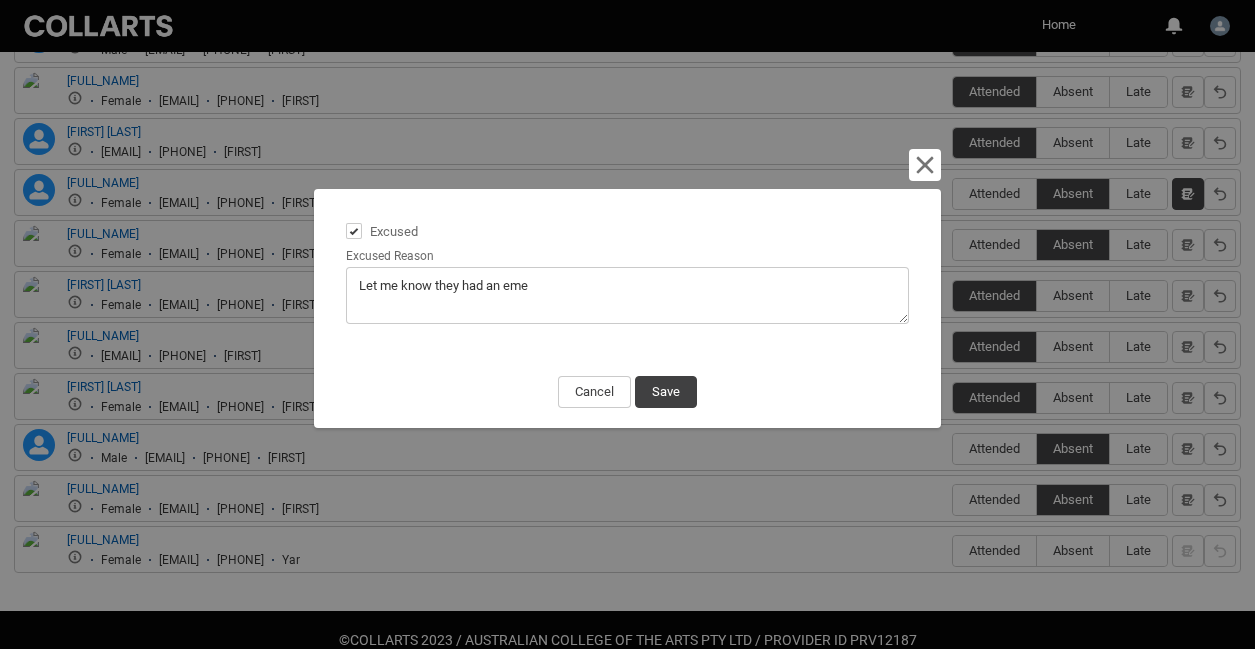 type on "Let me know they had an emer" 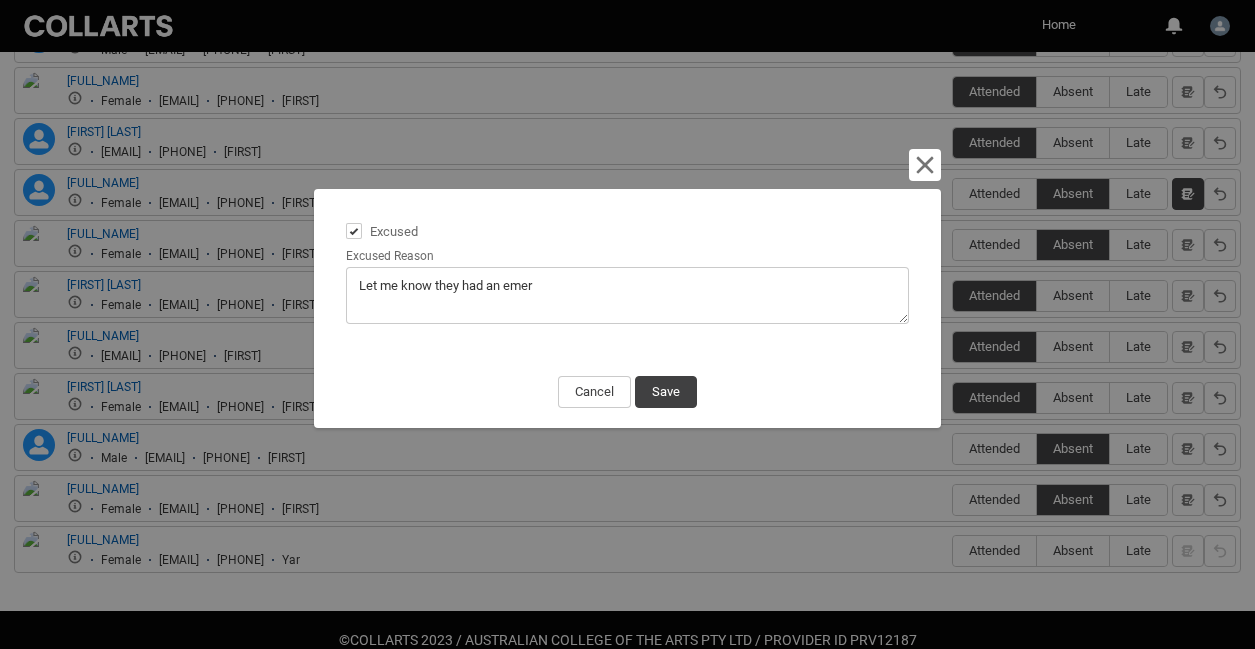 type on "Let me know they had an emerg" 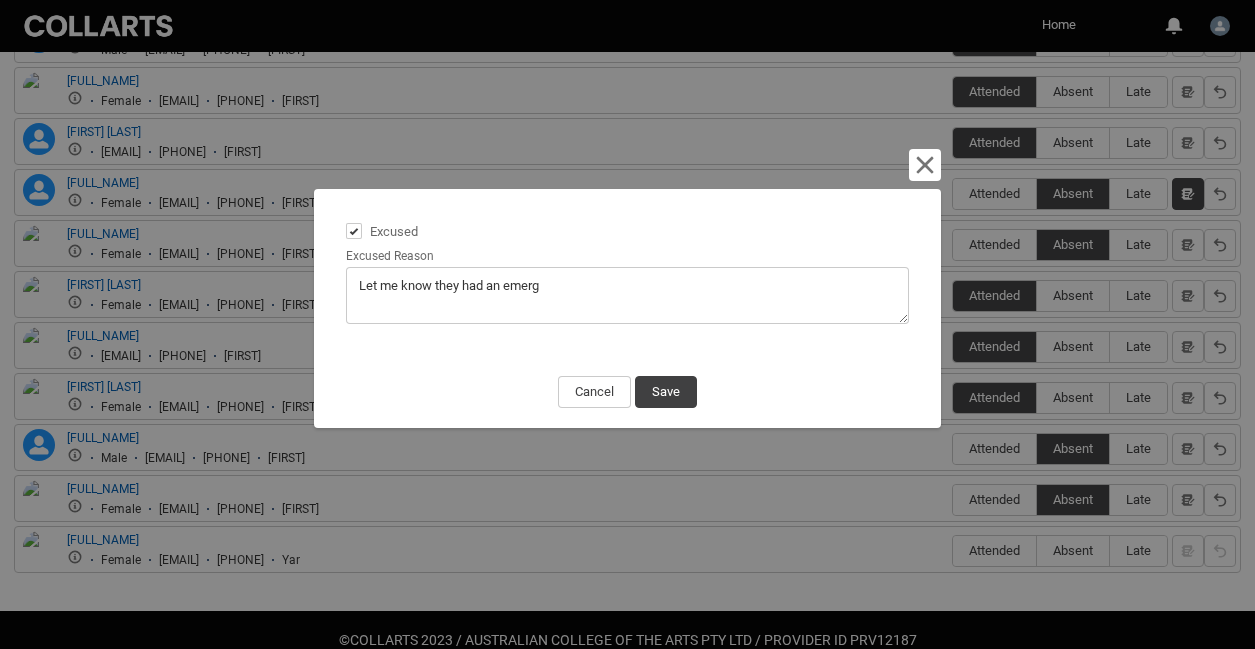 type on "Let me know they had an emerge" 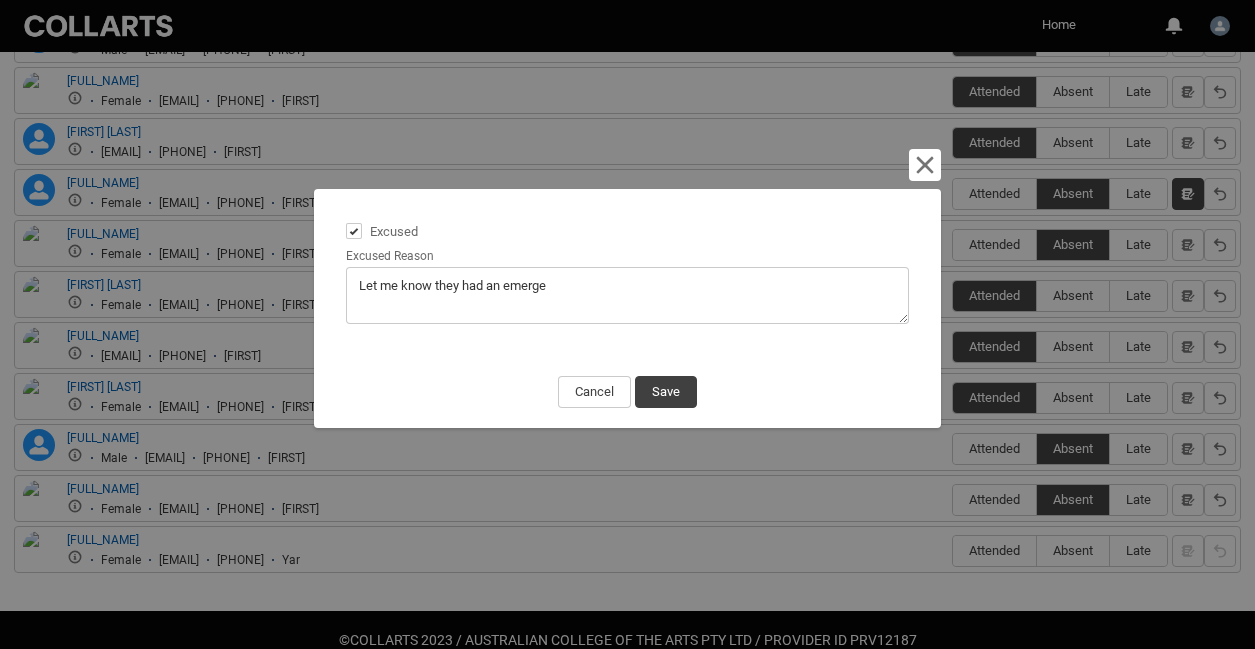 type on "Let me know they had an emergen" 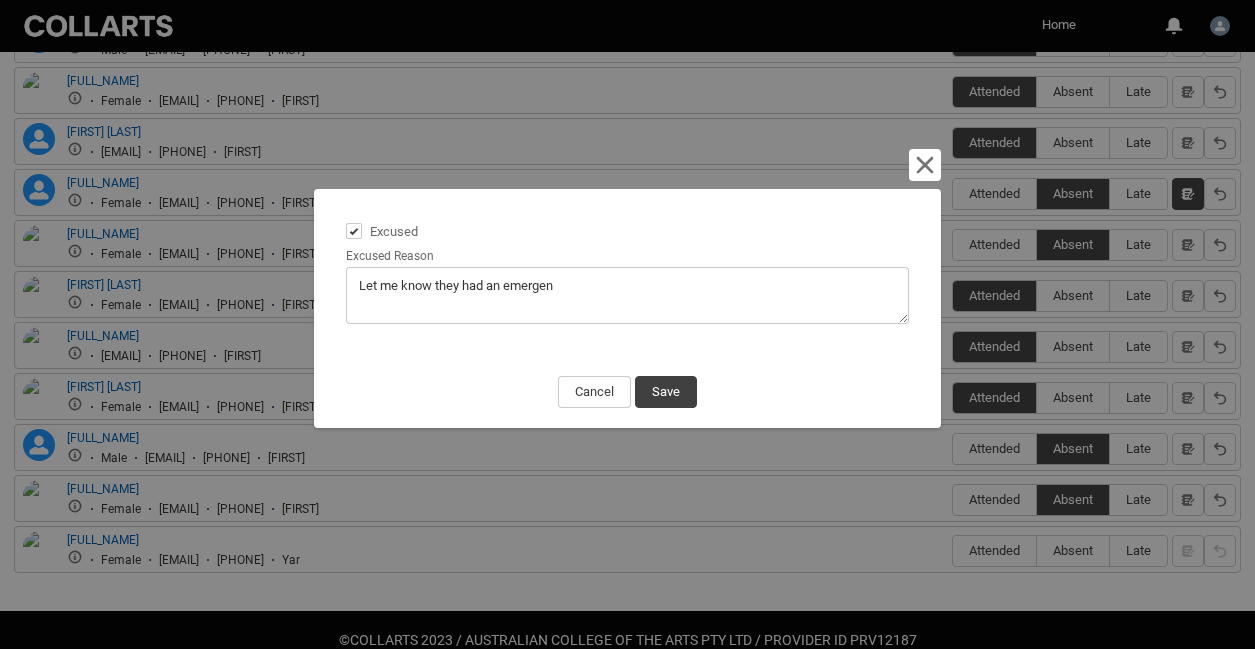 type on "Let me know they had an emergenc" 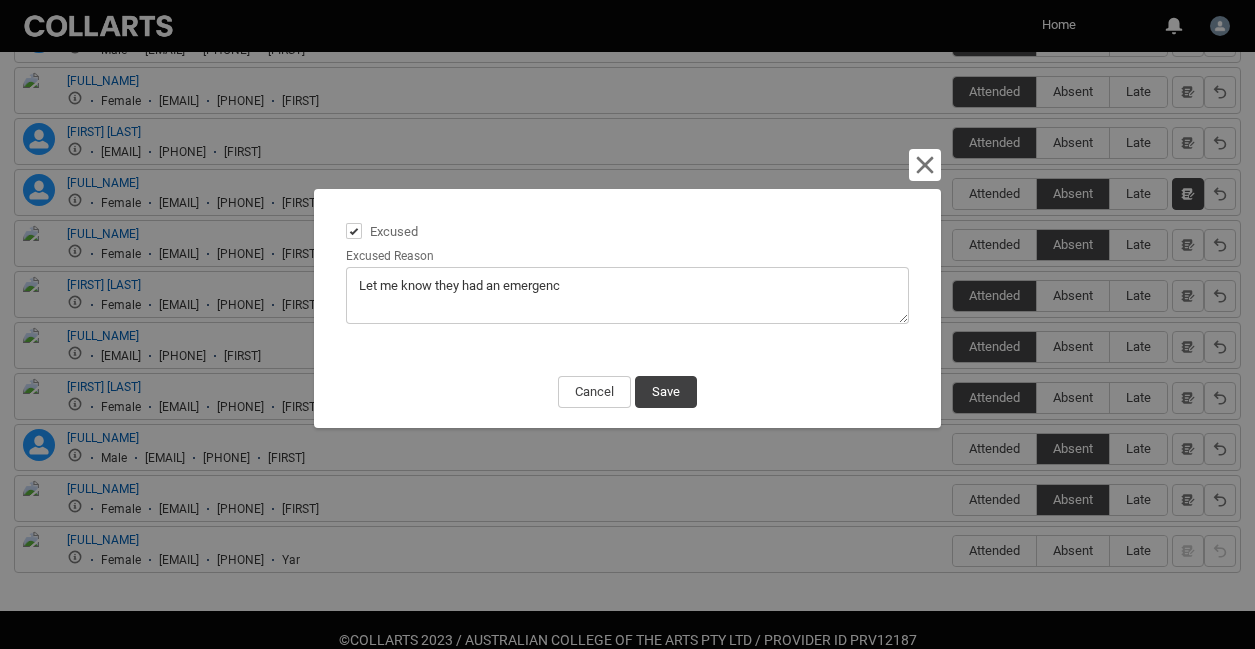 type on "Let me know they had an emergency" 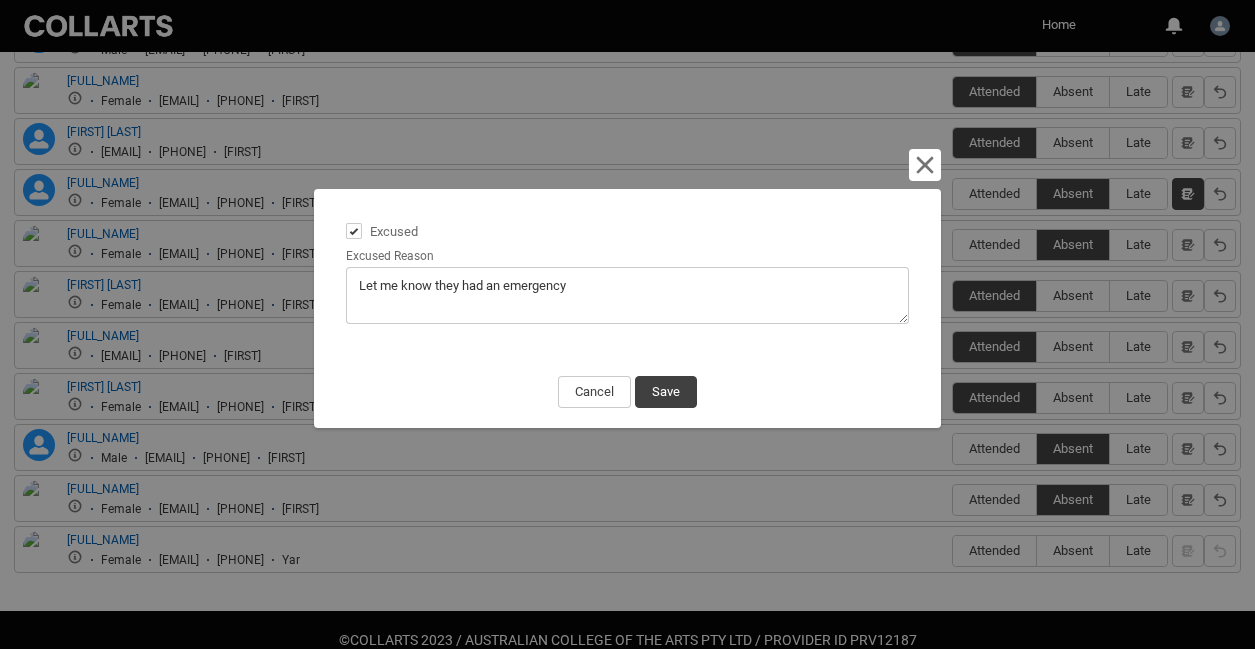 type on "Let me know they had an emergency." 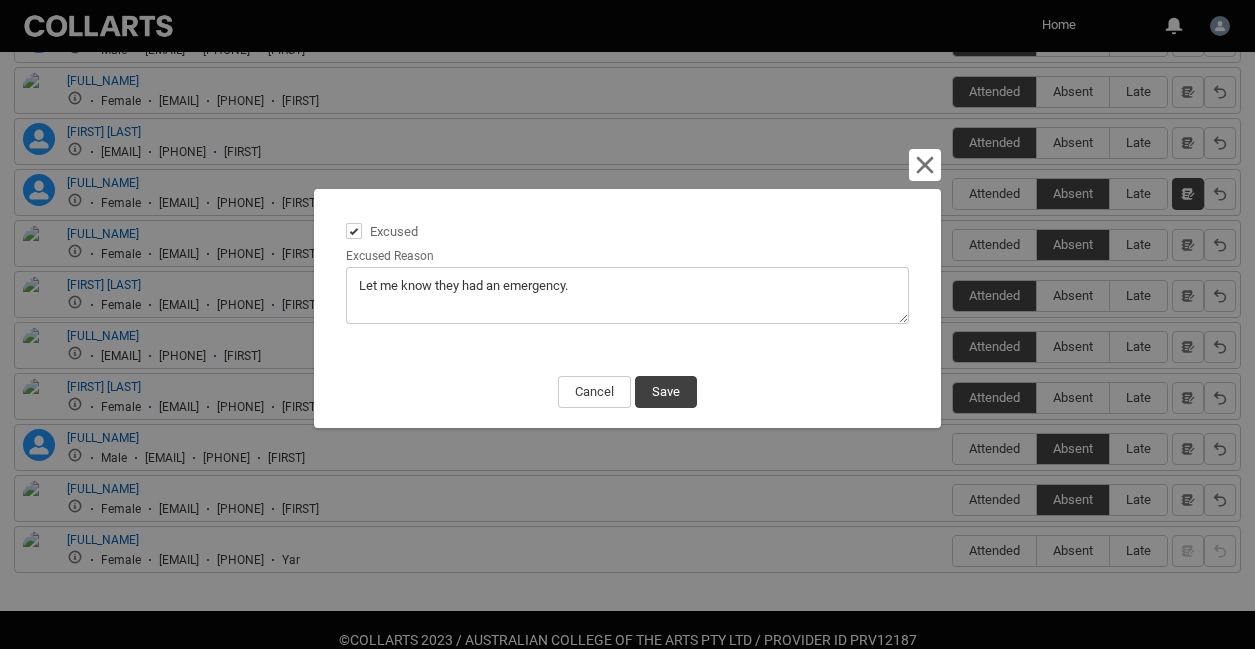 type on "Let me know they had an emergency." 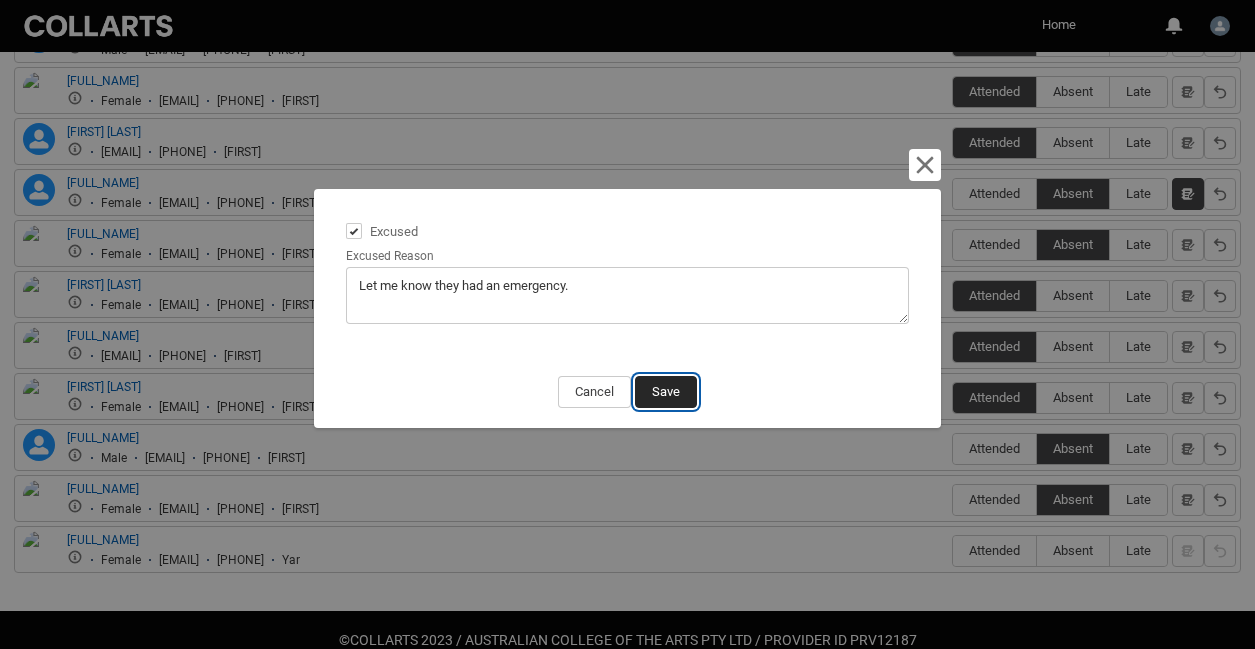 click on "Save" at bounding box center [666, 392] 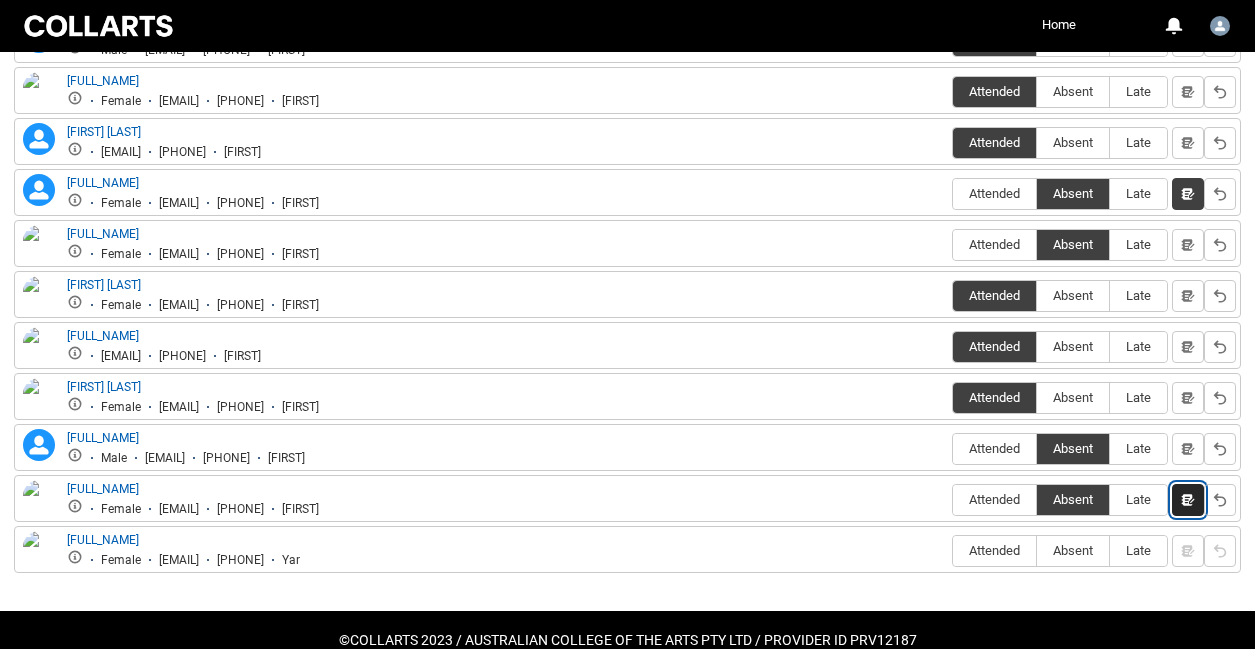 scroll, scrollTop: 947, scrollLeft: 0, axis: vertical 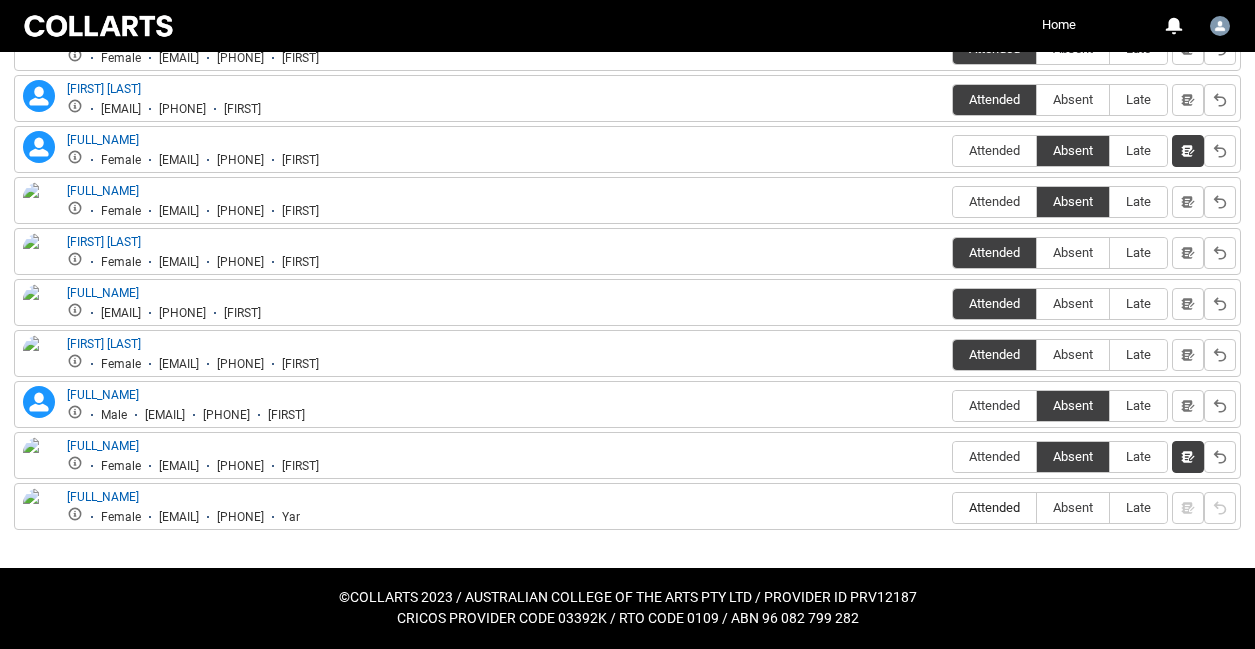 click on "Attended" at bounding box center [994, 507] 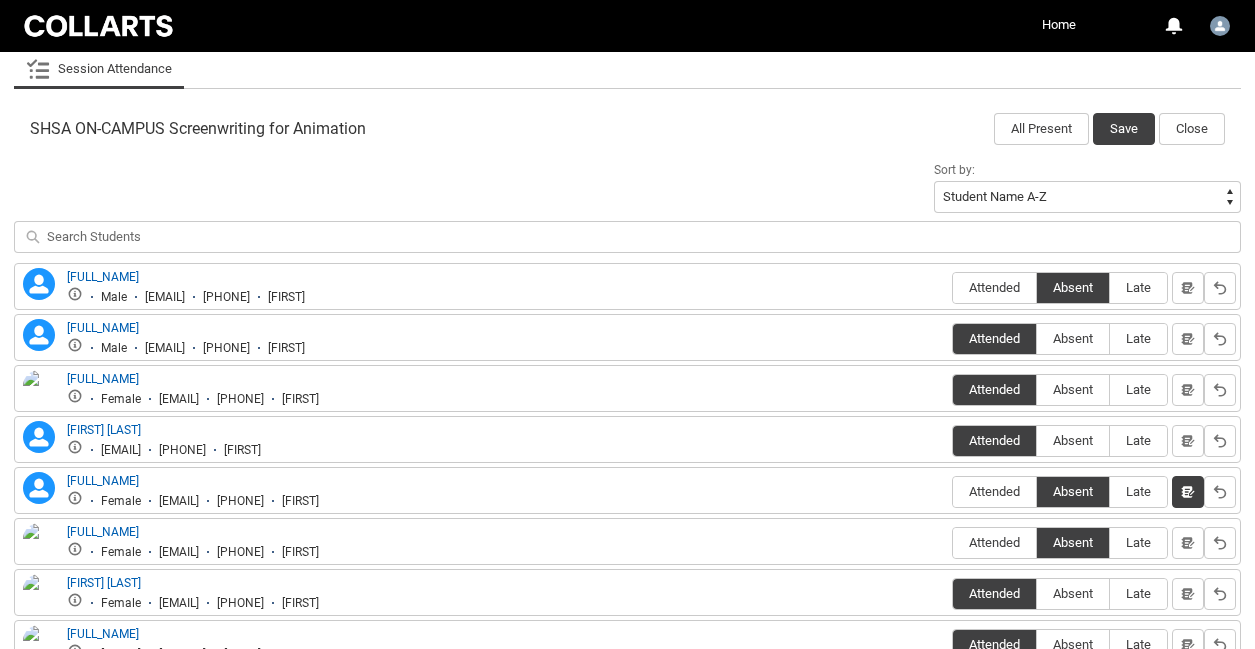 scroll, scrollTop: 549, scrollLeft: 0, axis: vertical 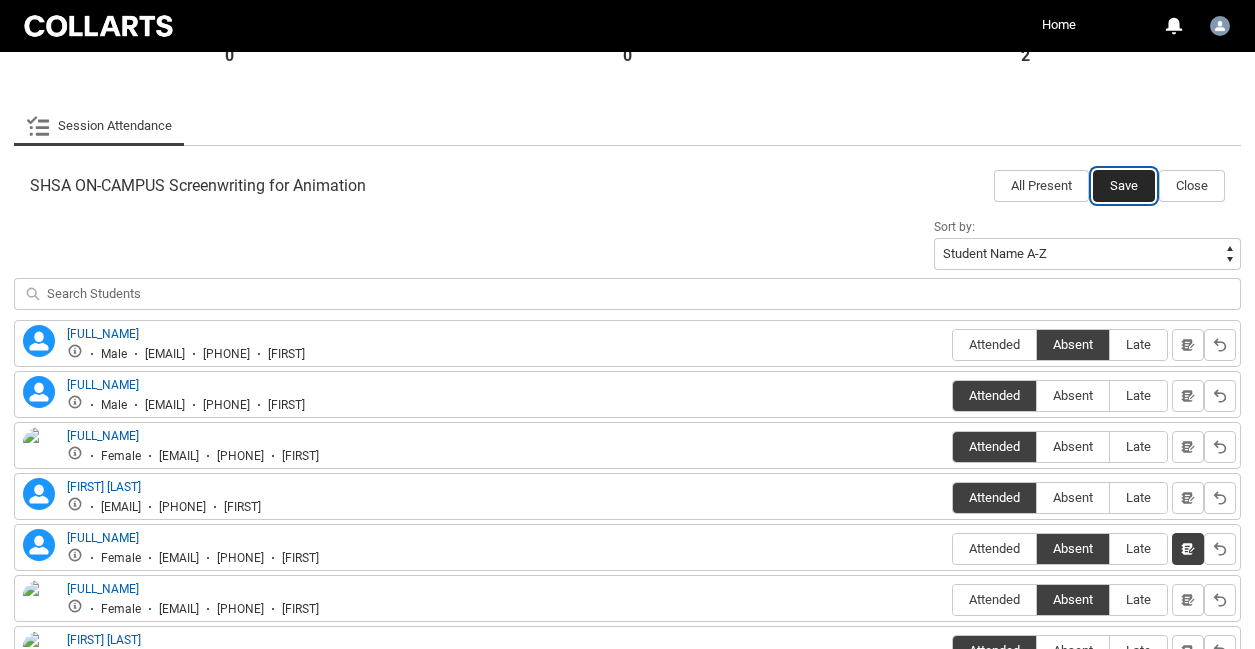 click on "Save" at bounding box center [1124, 186] 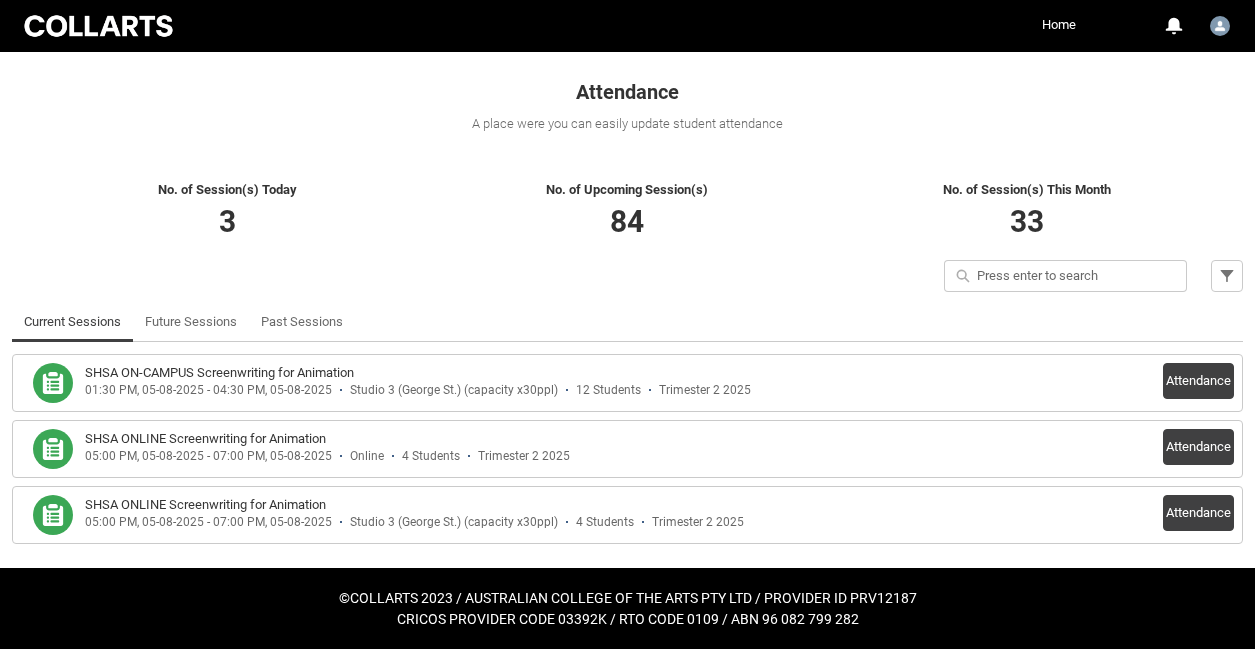scroll, scrollTop: 329, scrollLeft: 0, axis: vertical 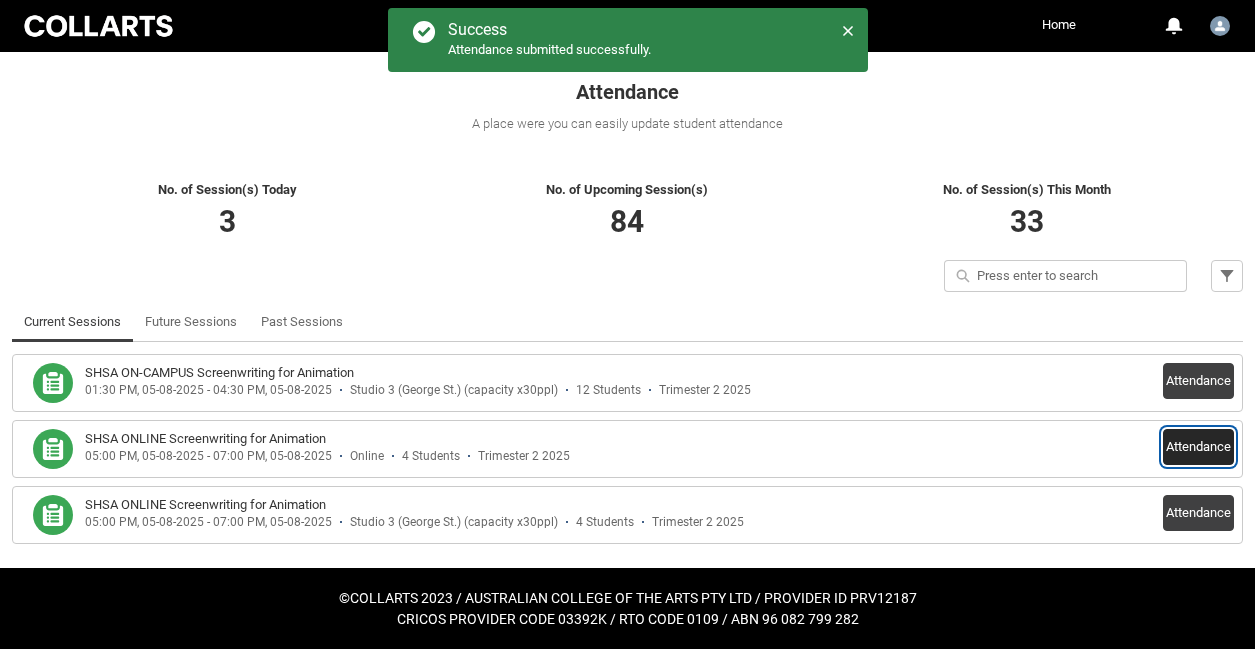 click on "Attendance" at bounding box center [1198, 447] 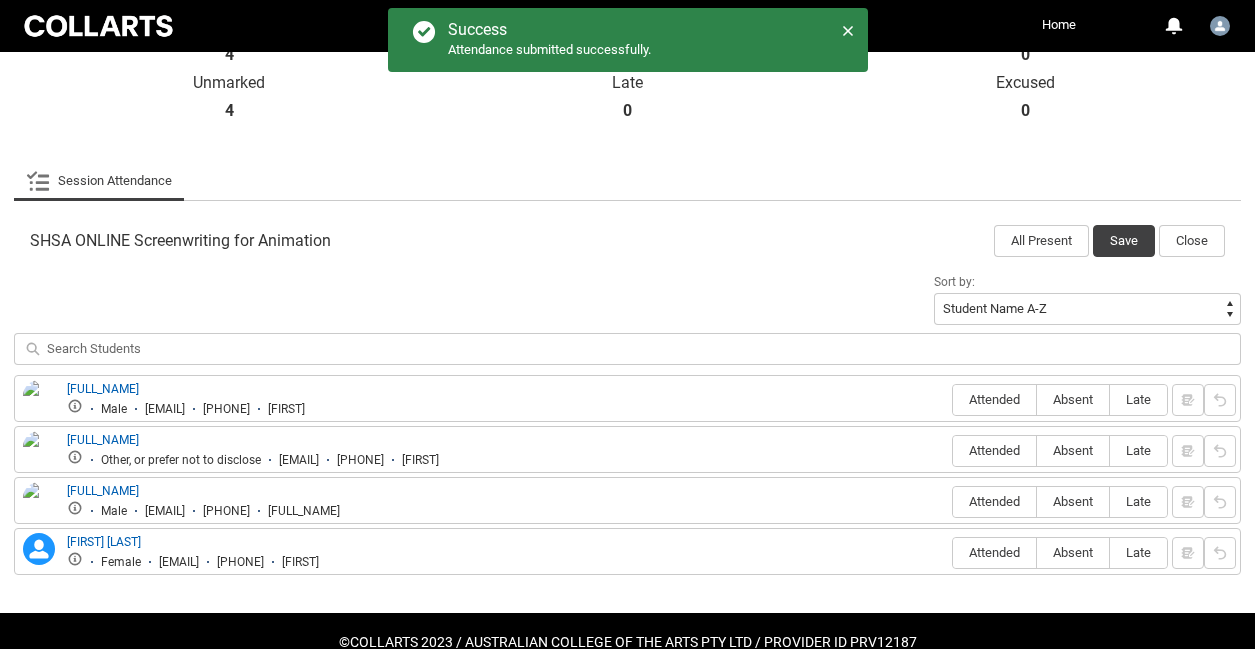 scroll, scrollTop: 501, scrollLeft: 0, axis: vertical 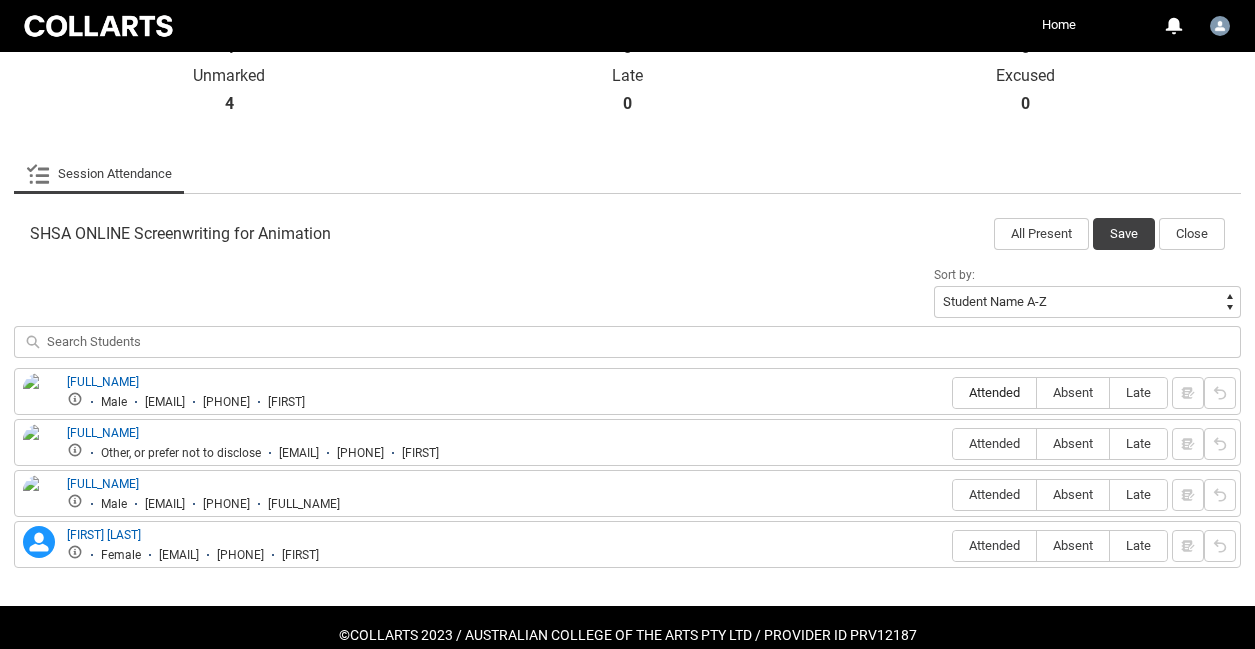 click on "Attended" at bounding box center (994, 392) 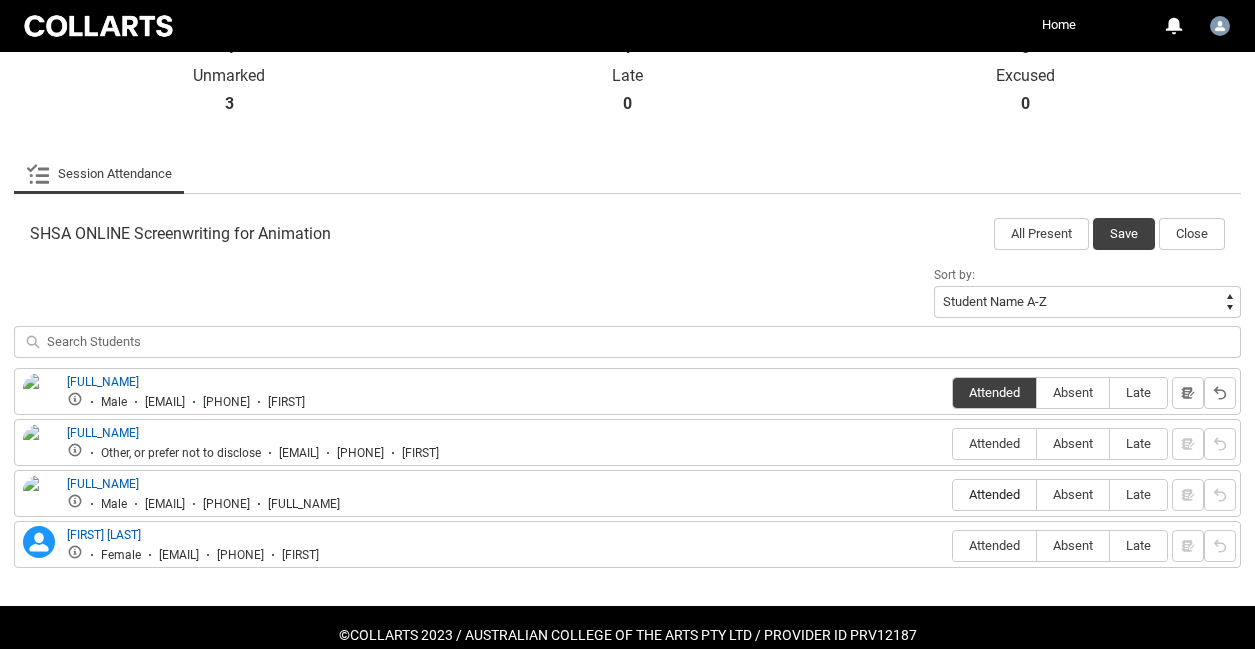 click on "Attended" at bounding box center (994, 494) 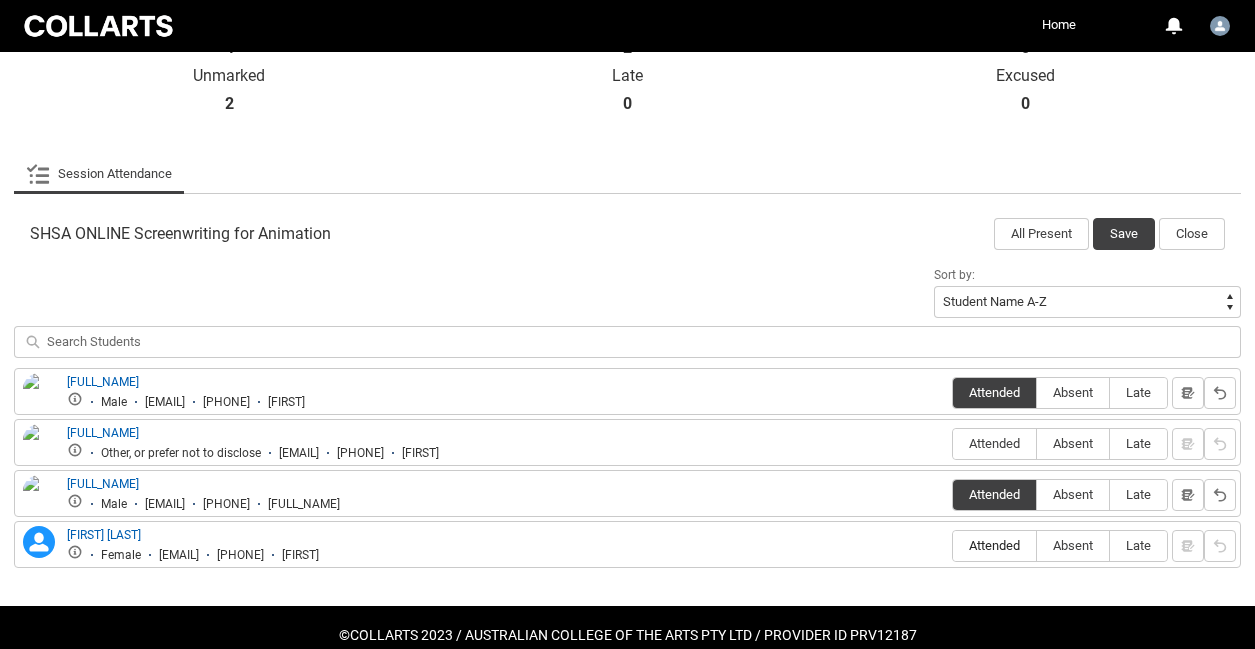 click on "Attended" at bounding box center (994, 545) 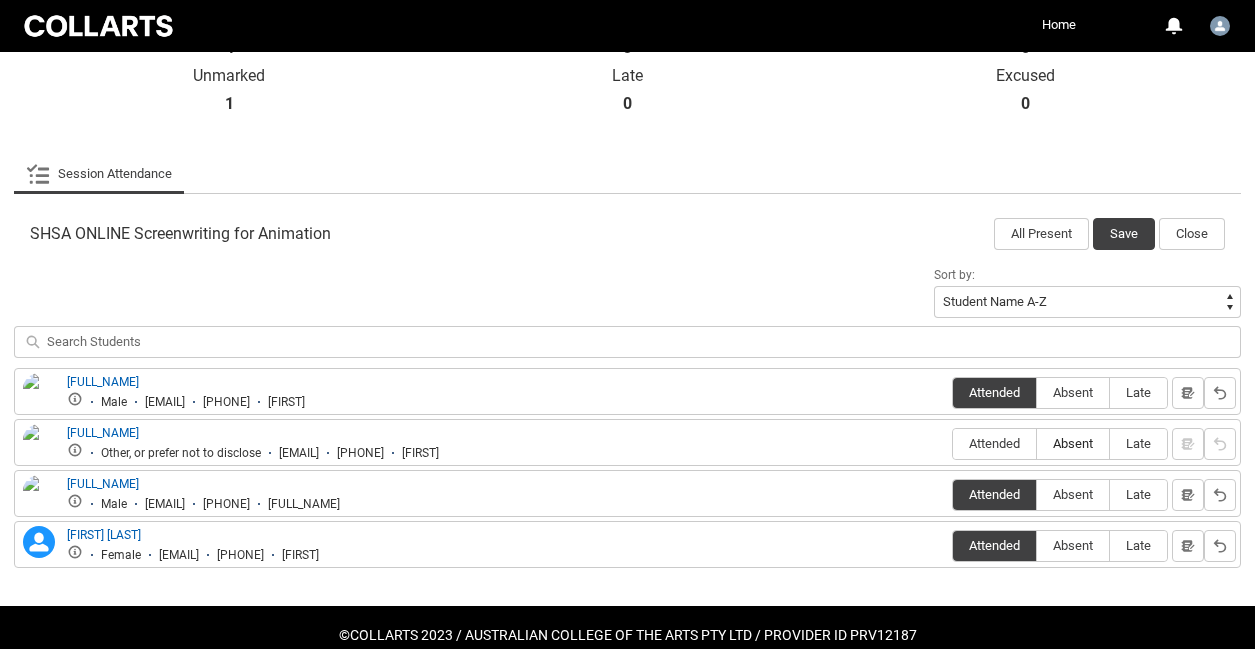 click on "Absent" at bounding box center [1073, 443] 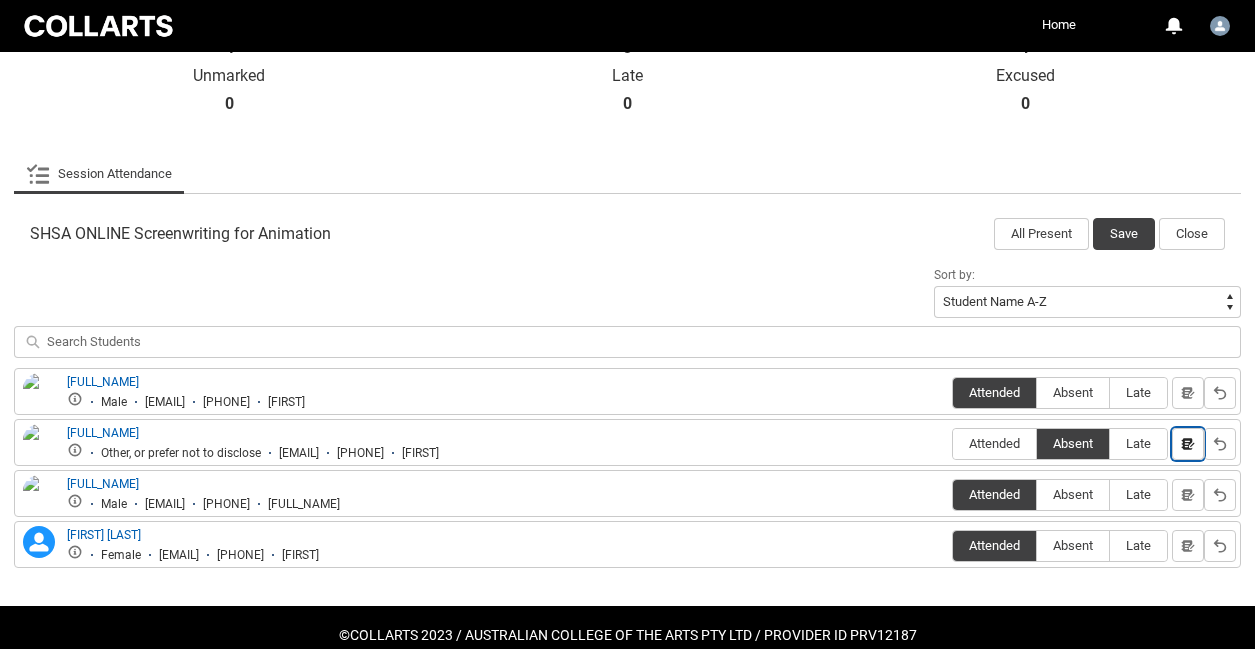click 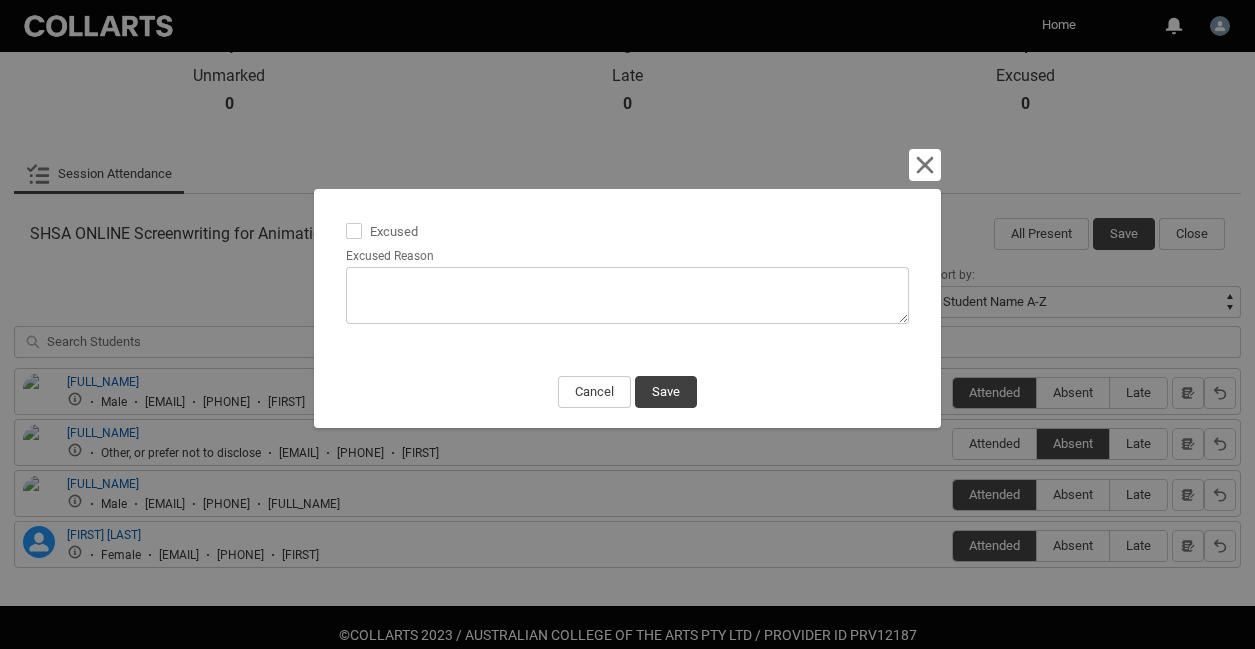 click at bounding box center (354, 231) 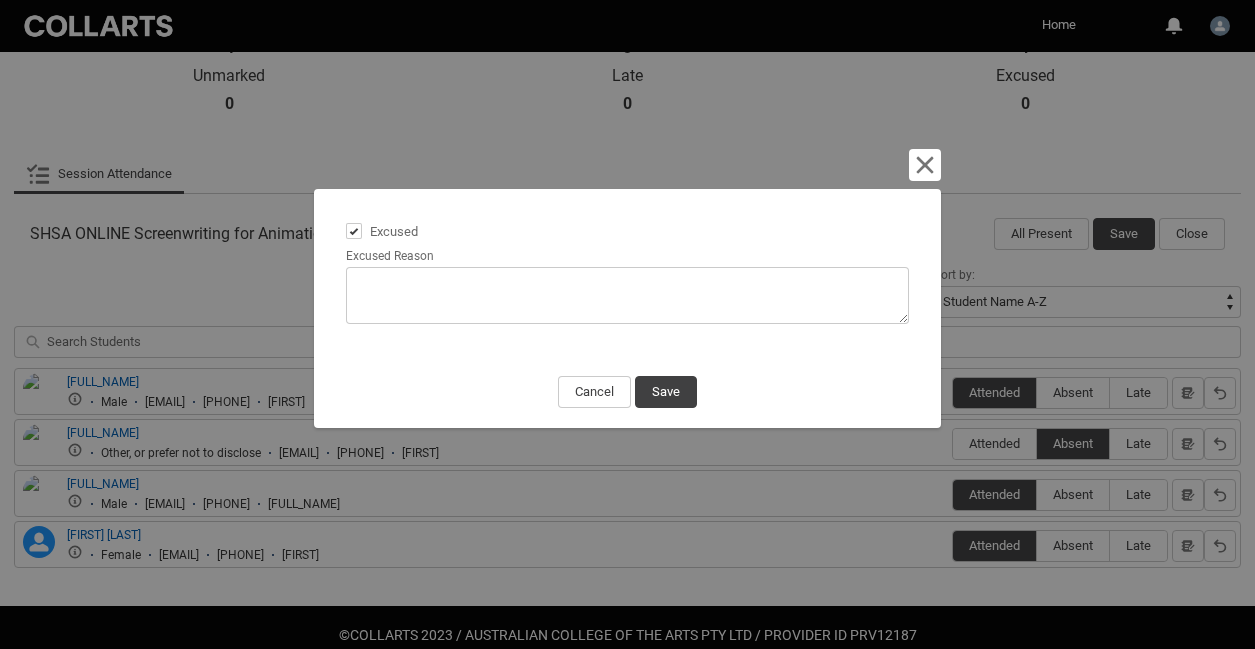 click on "Excused Reason" at bounding box center [628, 295] 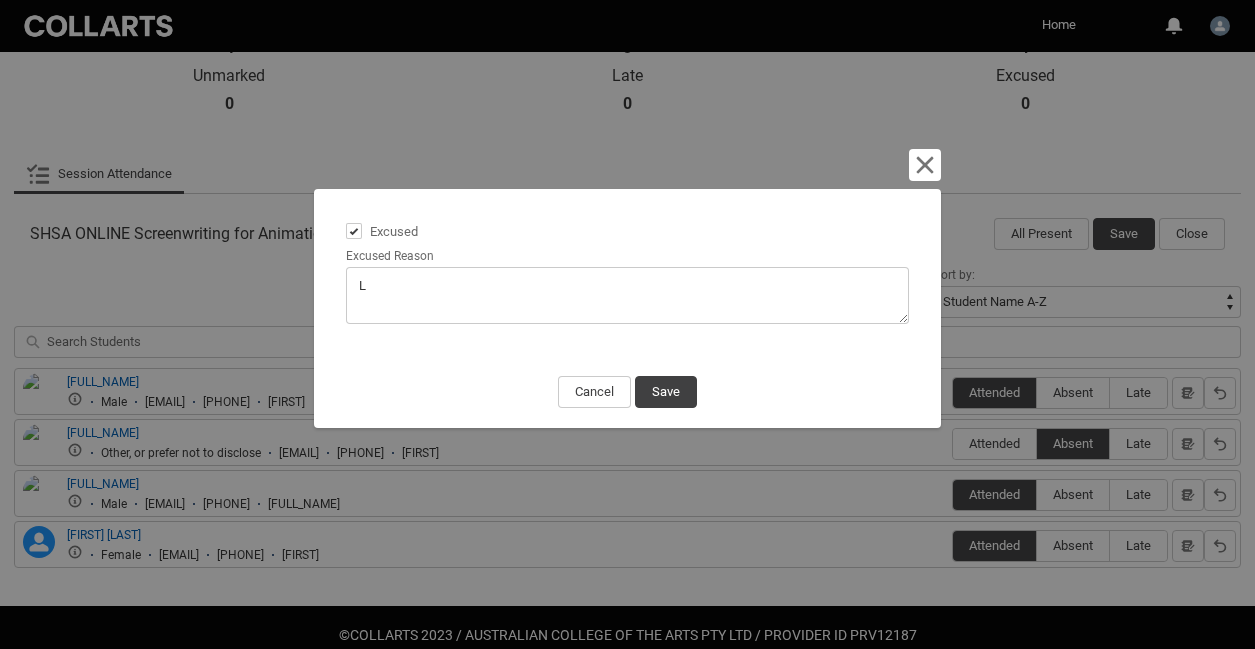 type on "Le" 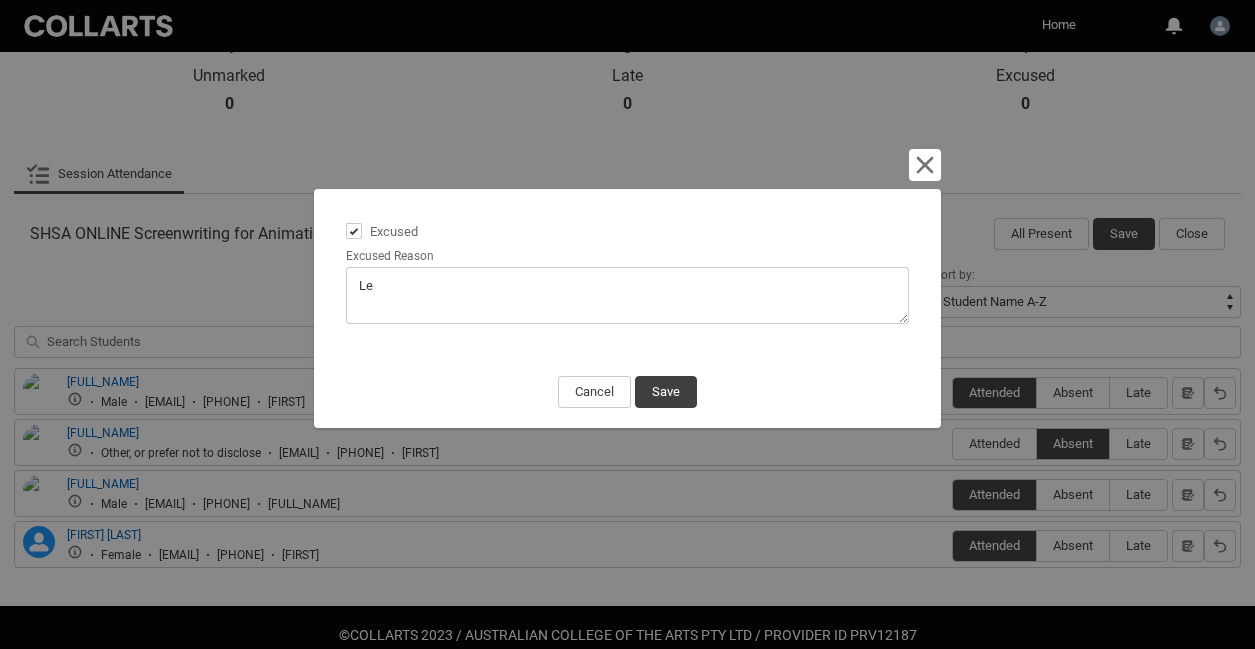 type on "Let" 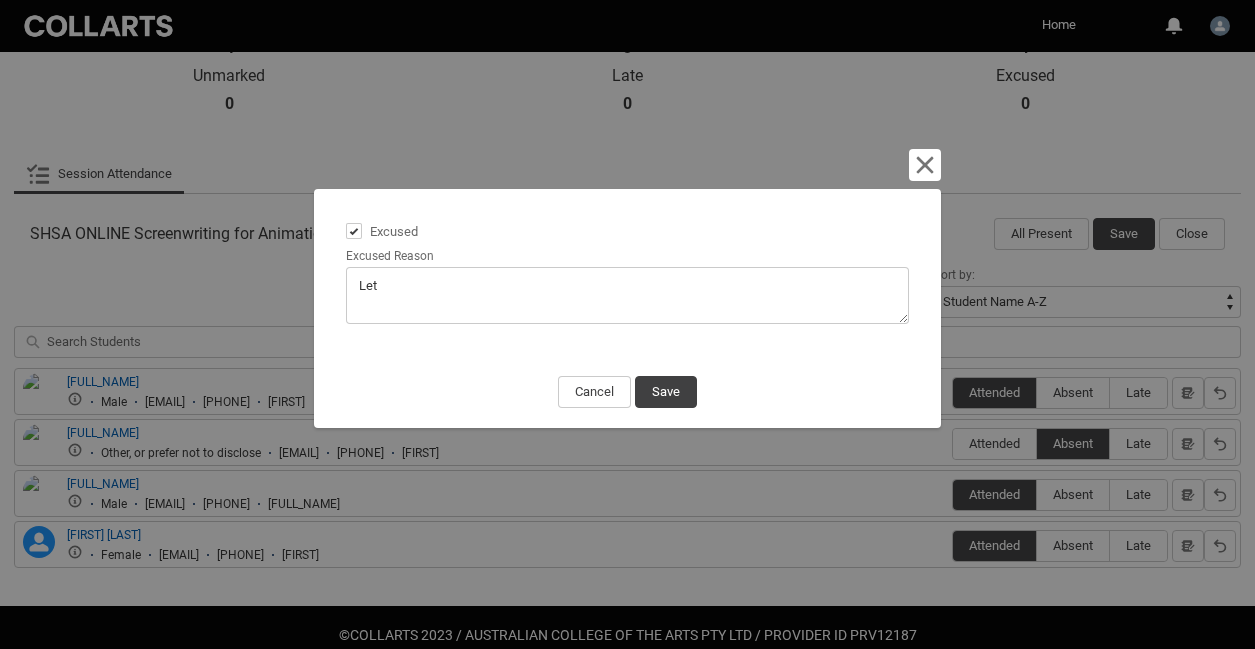 type on "Let" 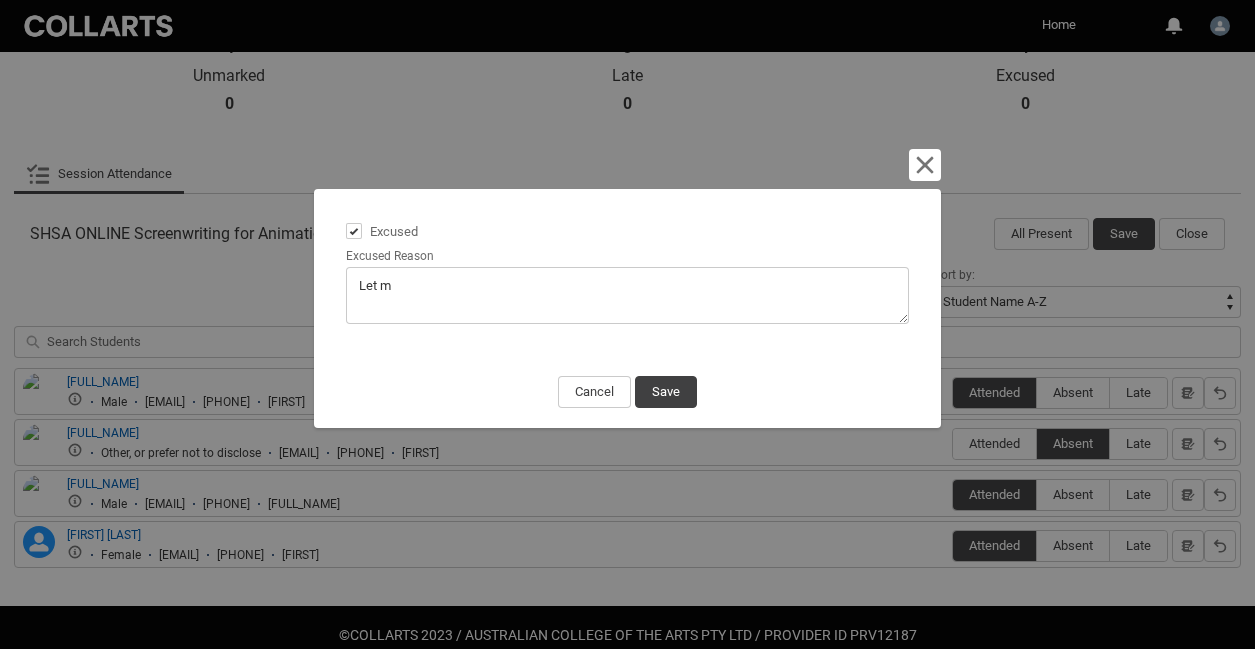 type on "Let me" 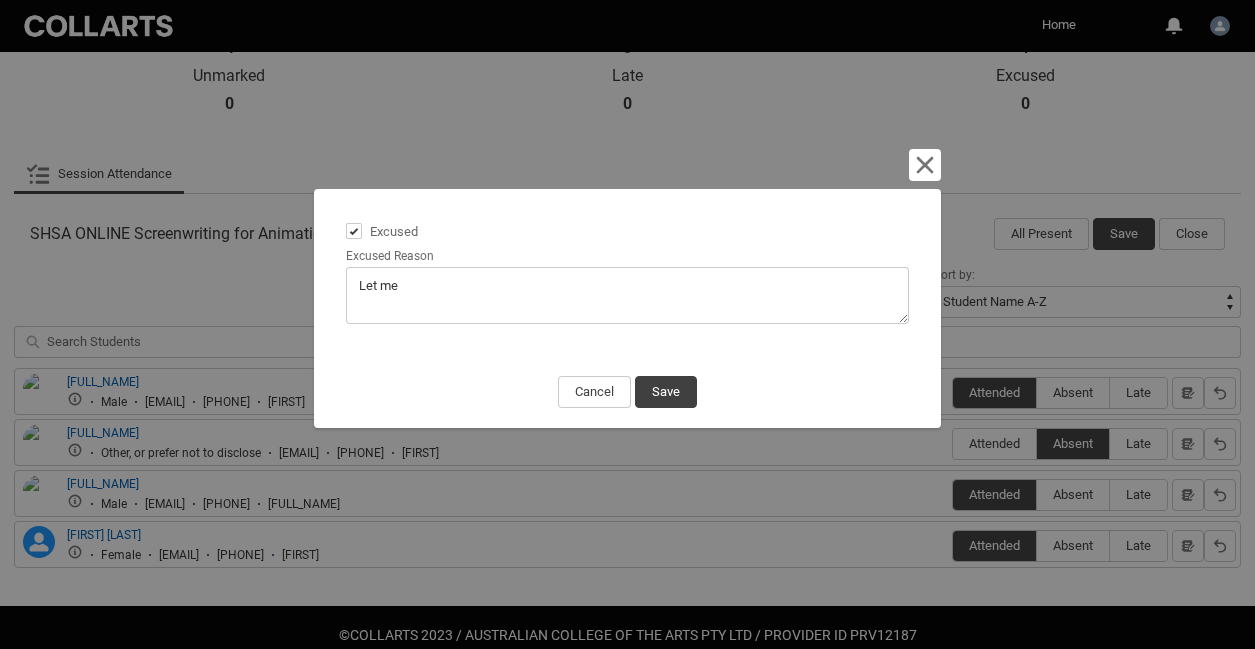 type on "Let me" 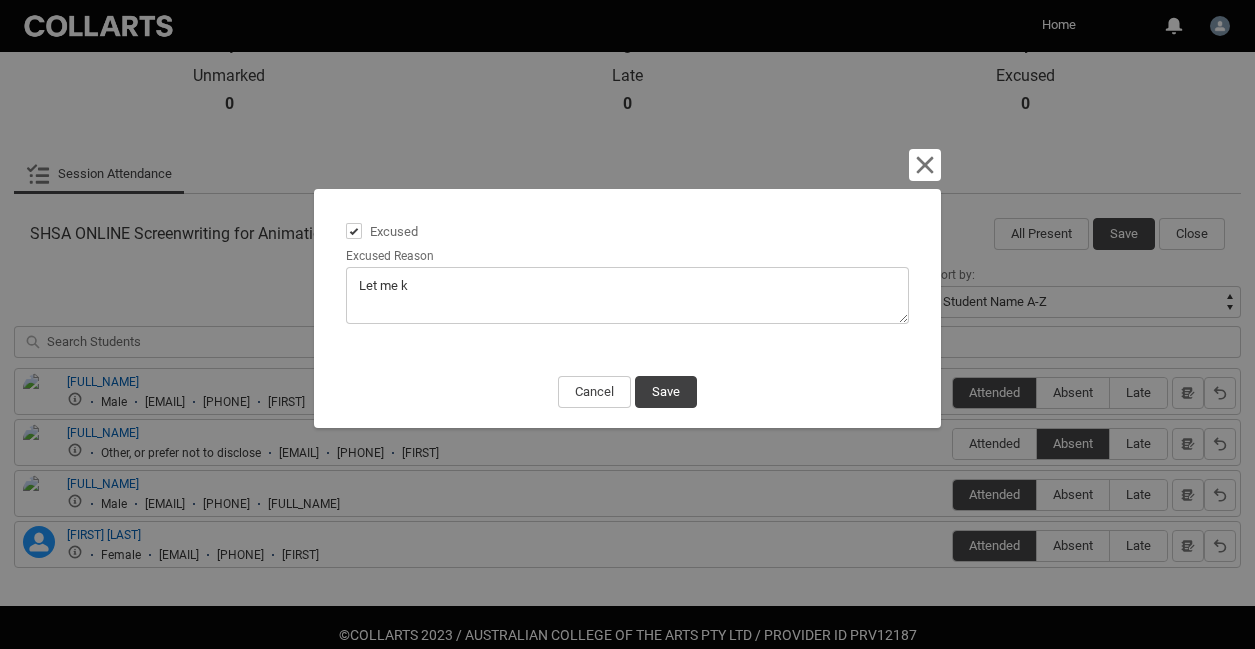 type on "Let me kn" 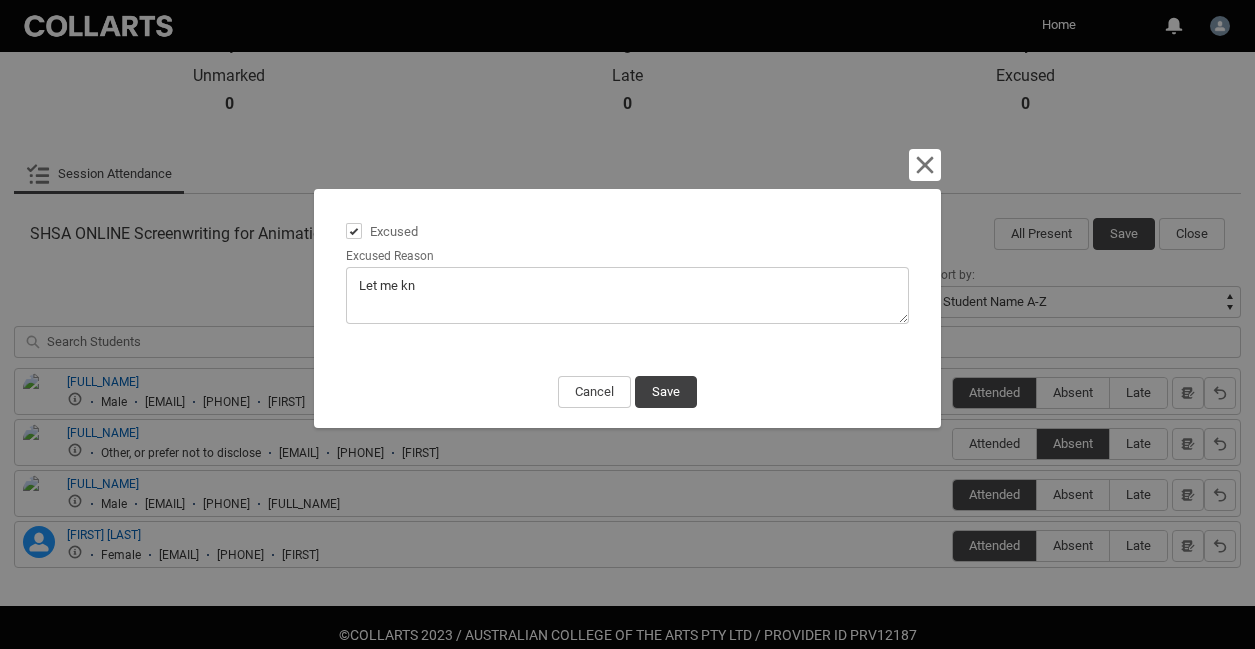 type on "Let me kno" 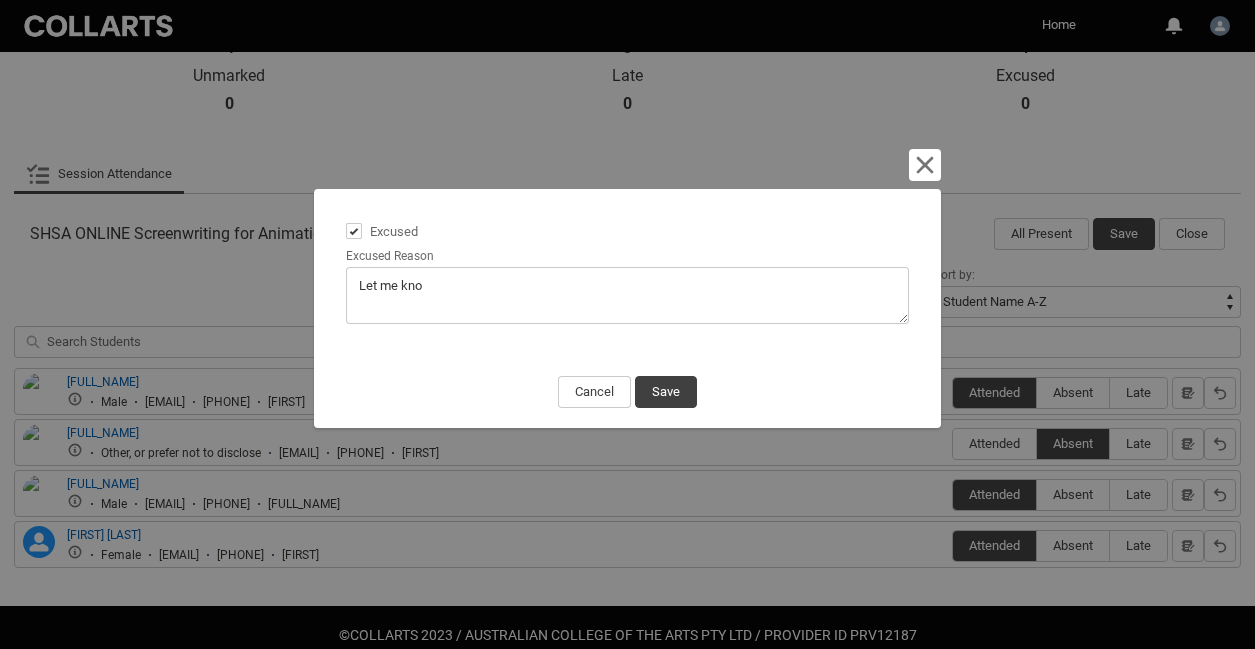 type on "Let me know" 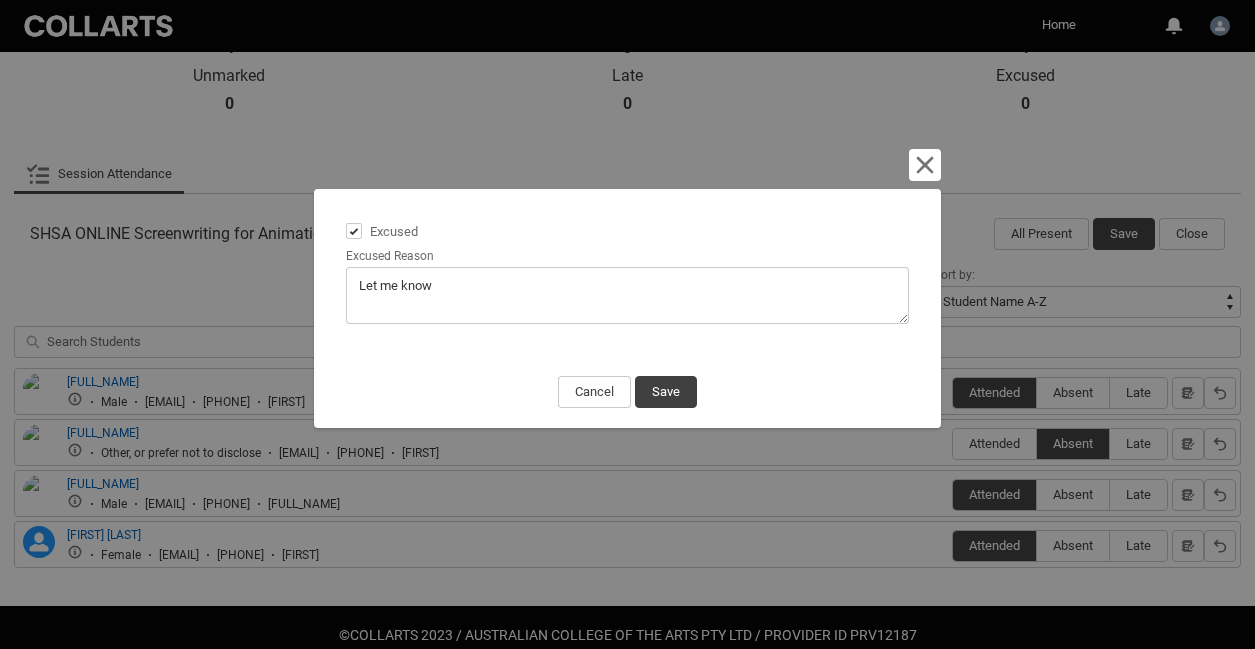 type on "Let me know" 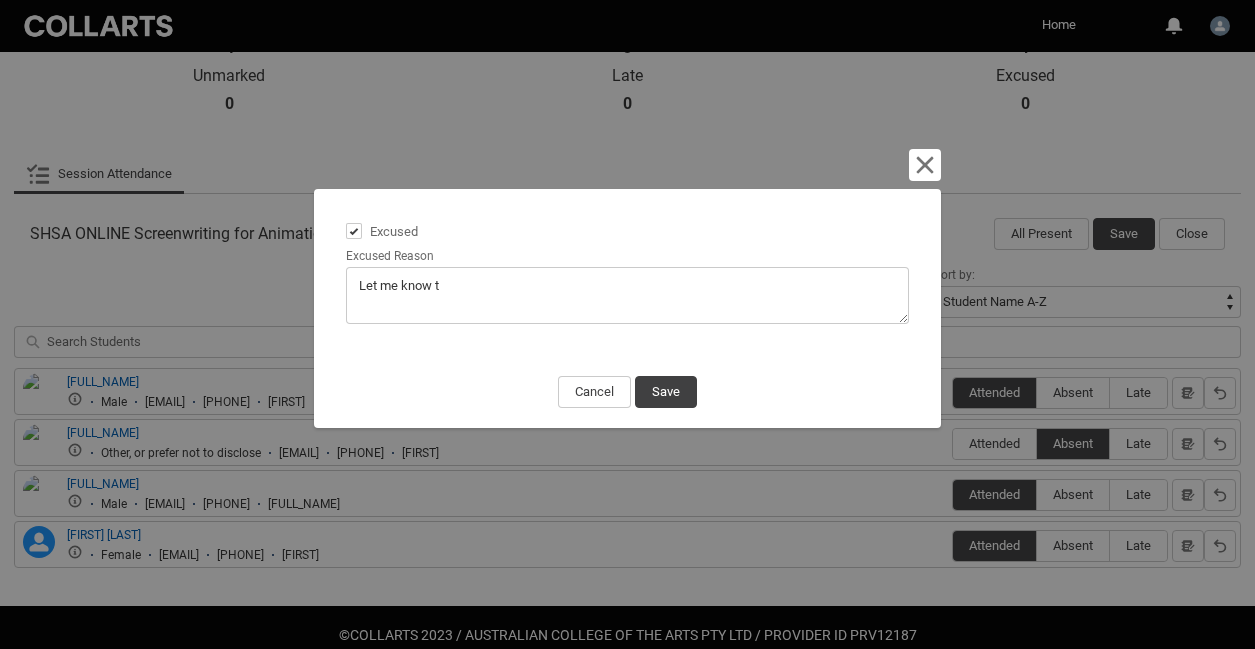 type on "Let me know th" 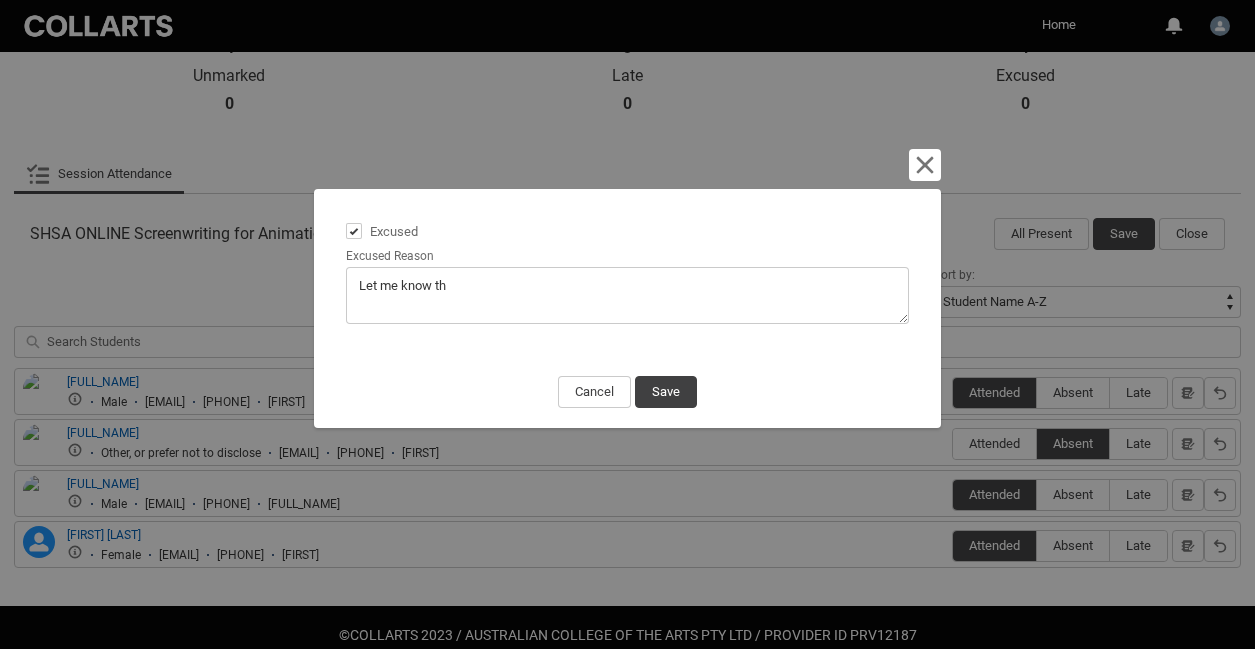 type on "Let me know the" 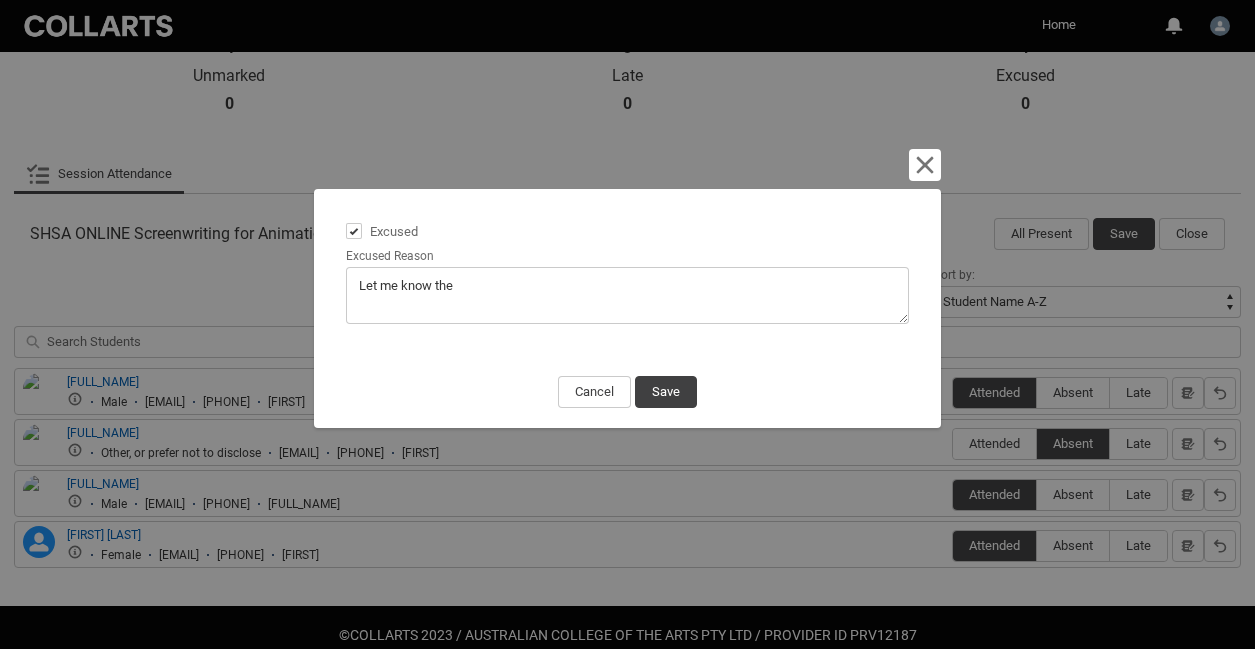 type on "Let me know they" 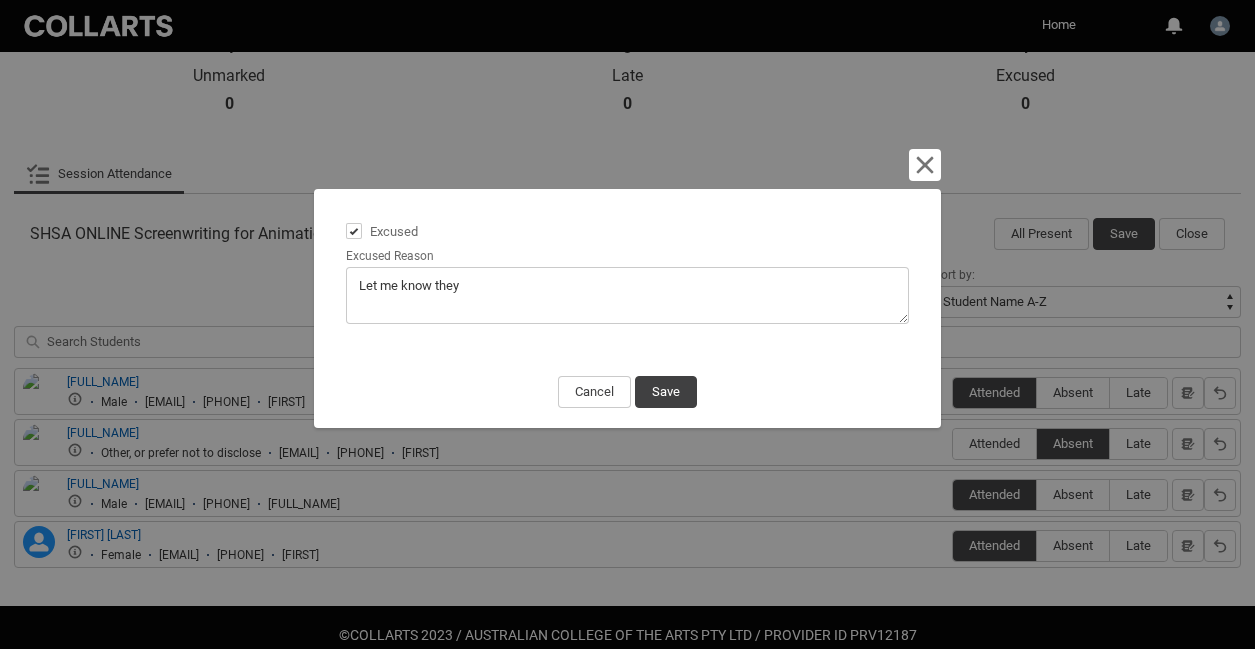 type on "Let me know they" 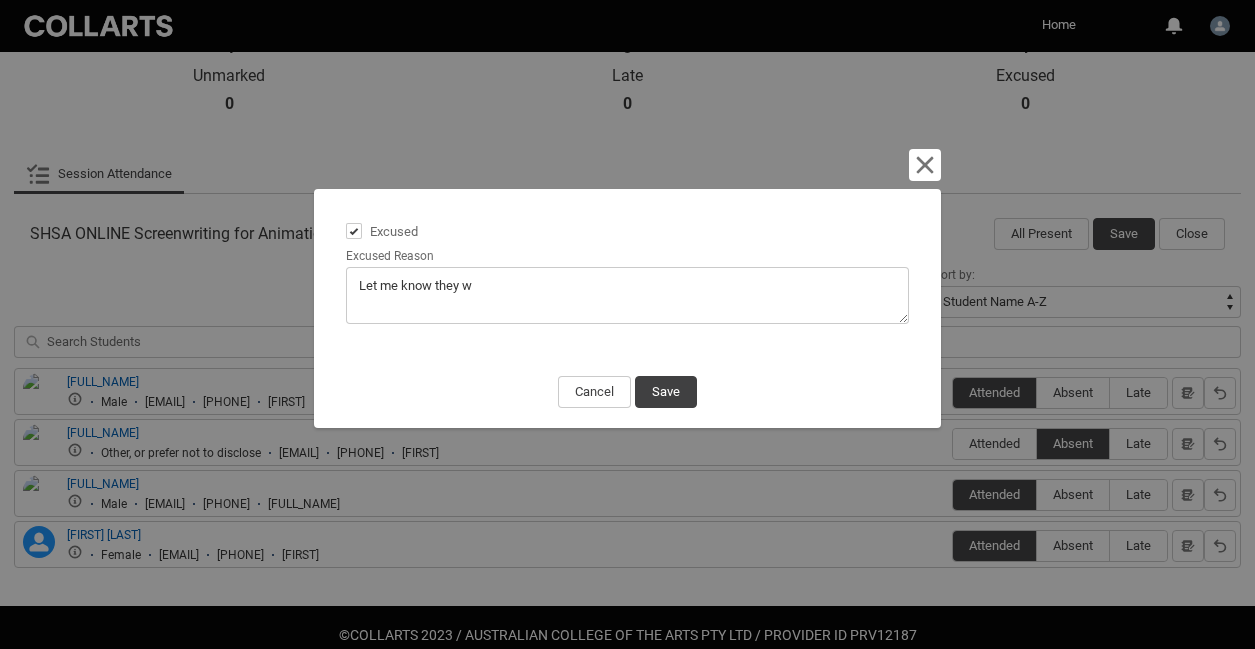 type on "Let me know they we" 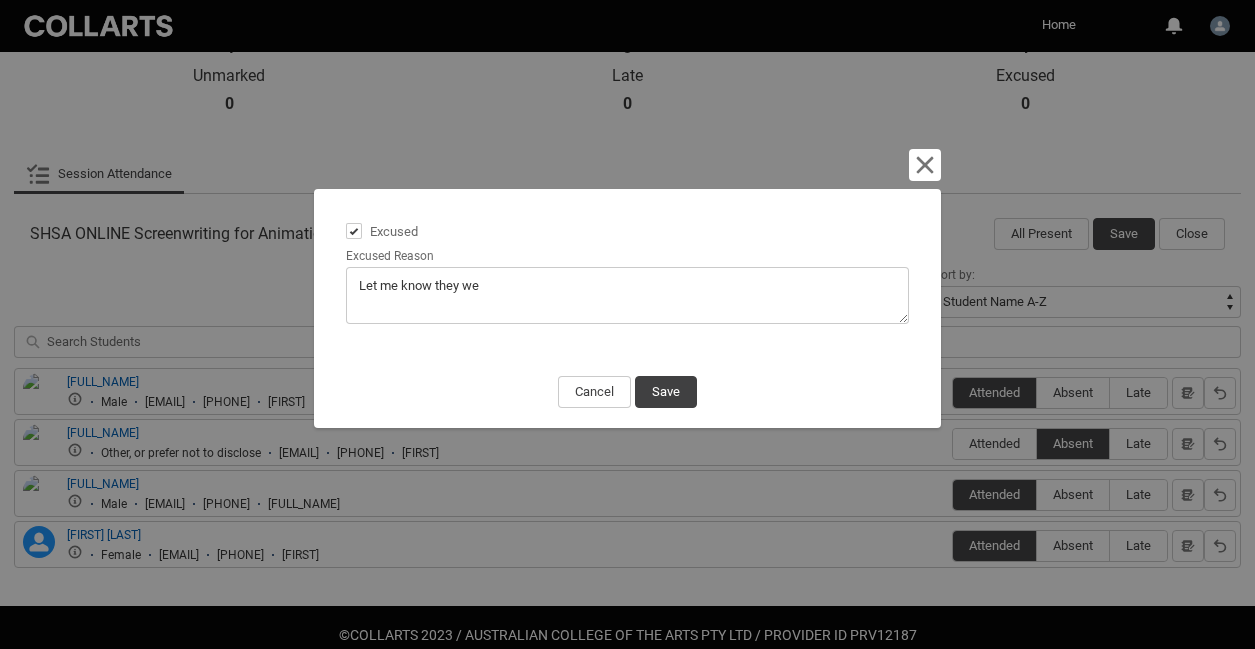 type on "Let me know they wee" 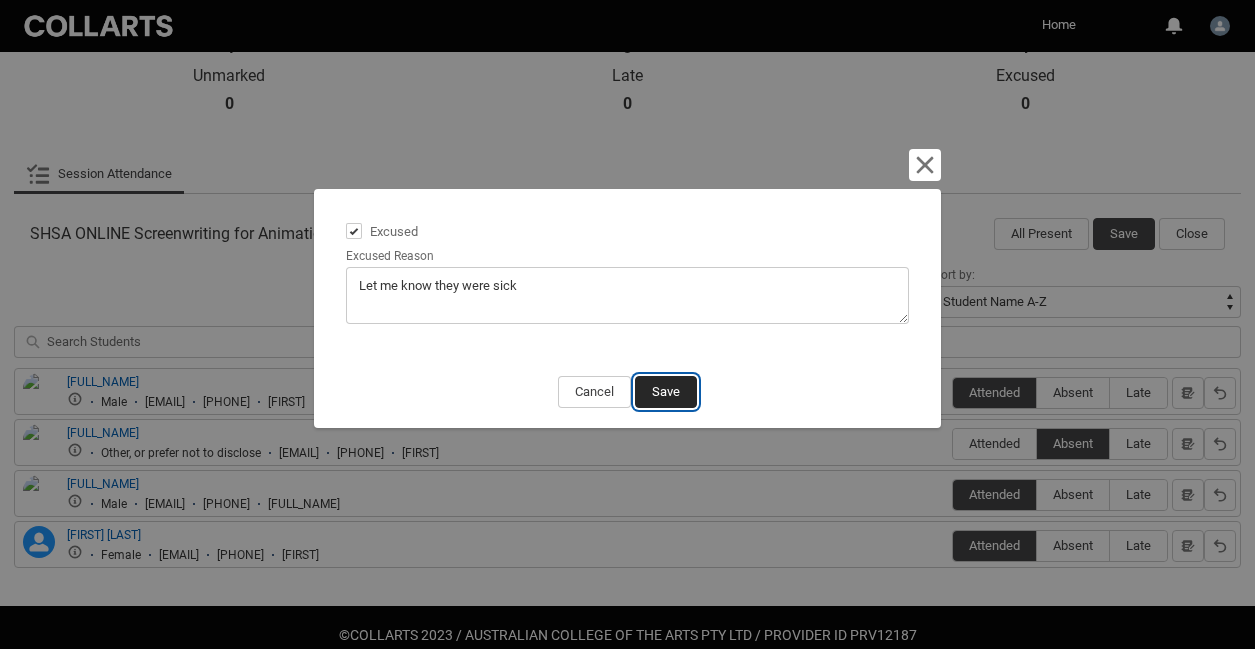 click on "Save" at bounding box center (666, 392) 